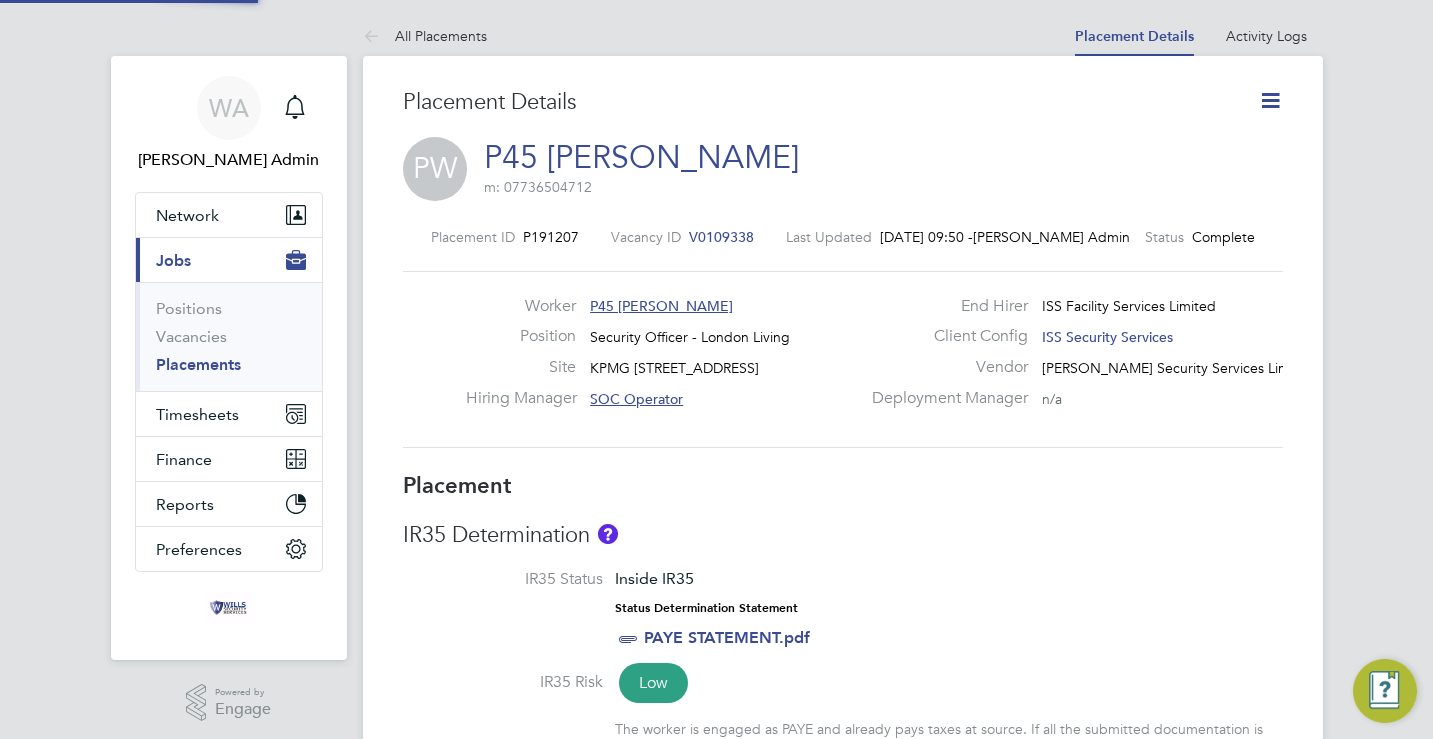 scroll, scrollTop: 0, scrollLeft: 0, axis: both 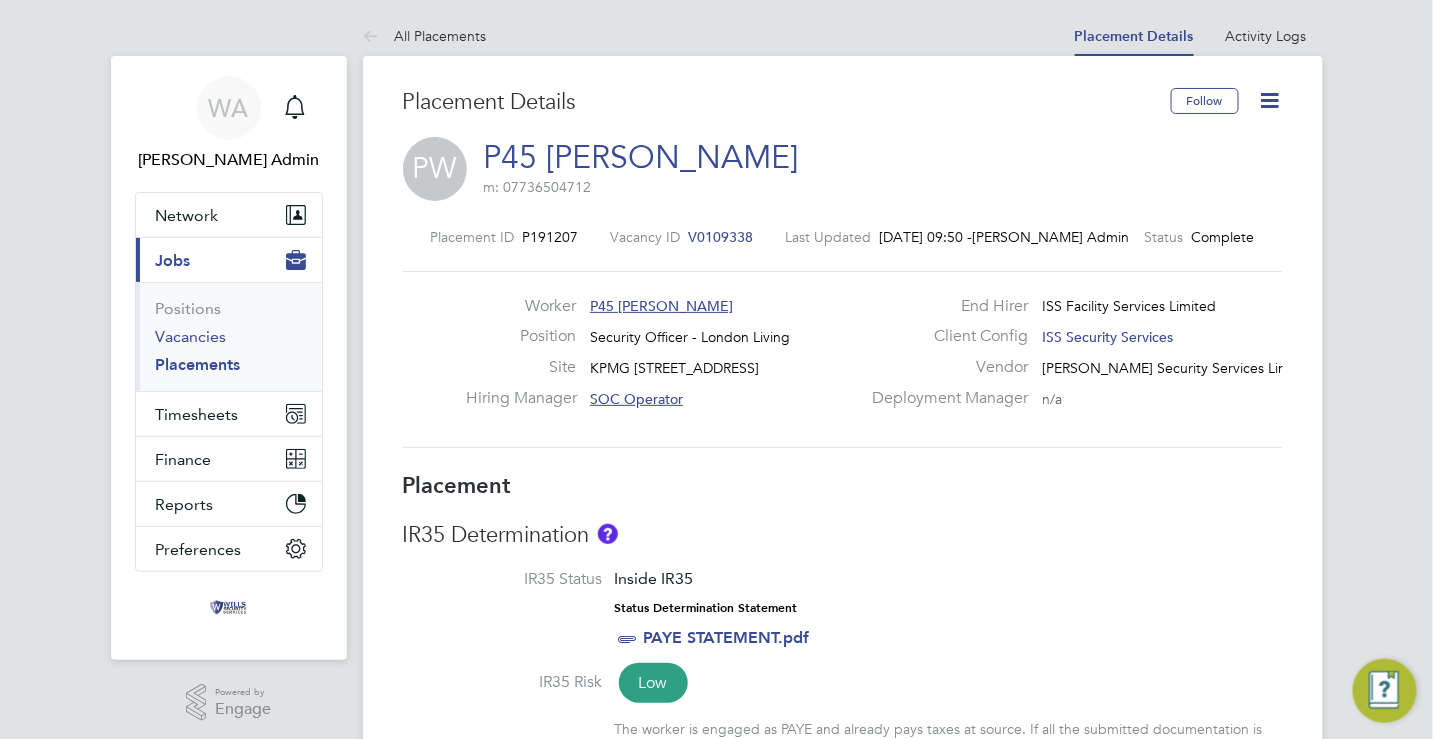 click on "Vacancies" at bounding box center (191, 336) 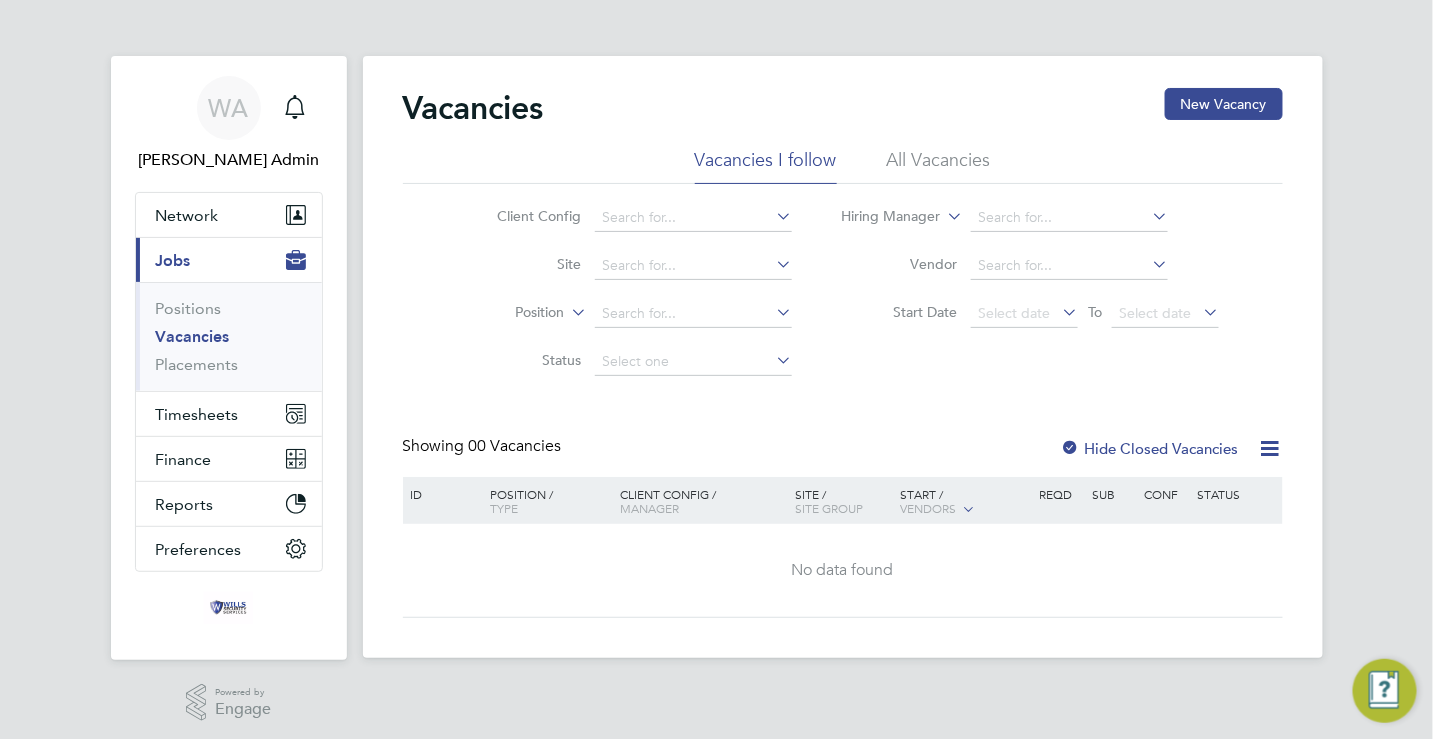 scroll, scrollTop: 4, scrollLeft: 0, axis: vertical 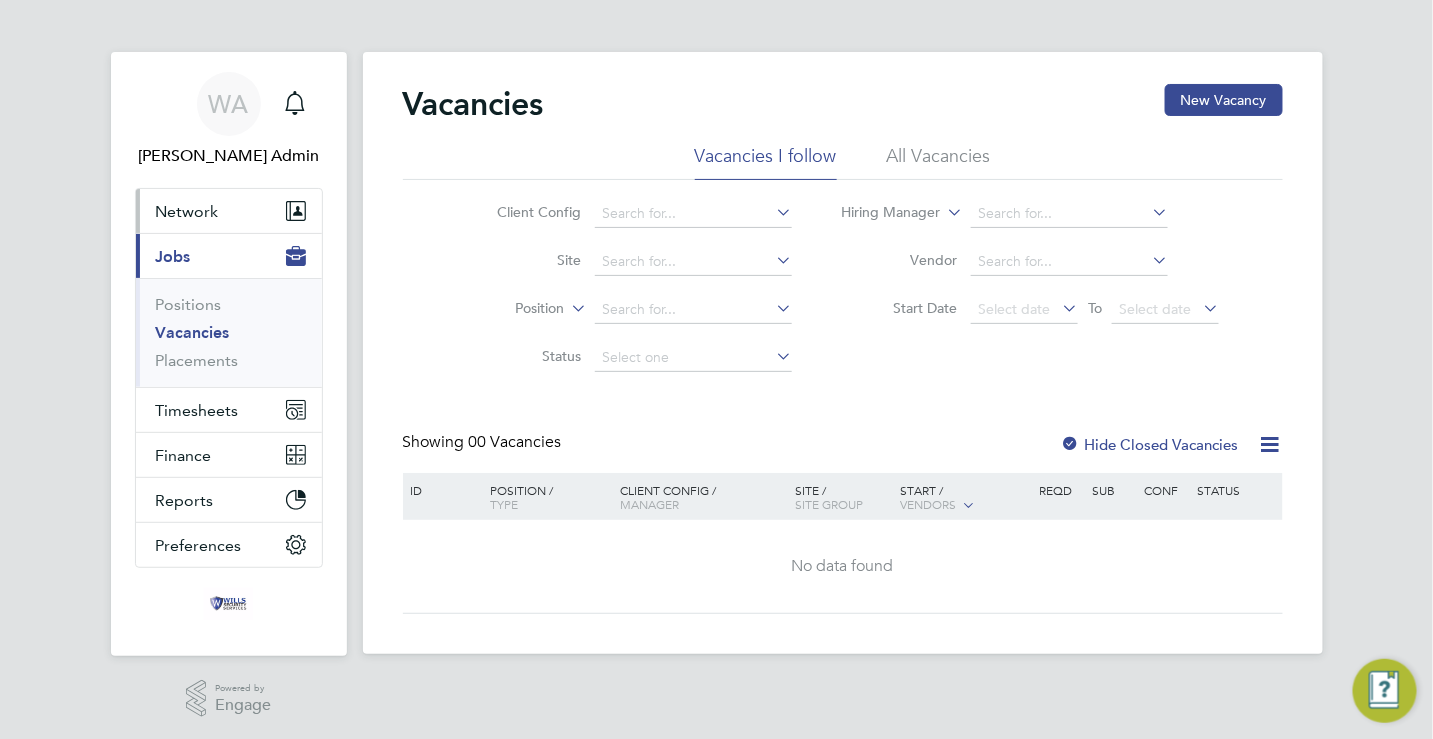 click on "Network" at bounding box center (187, 211) 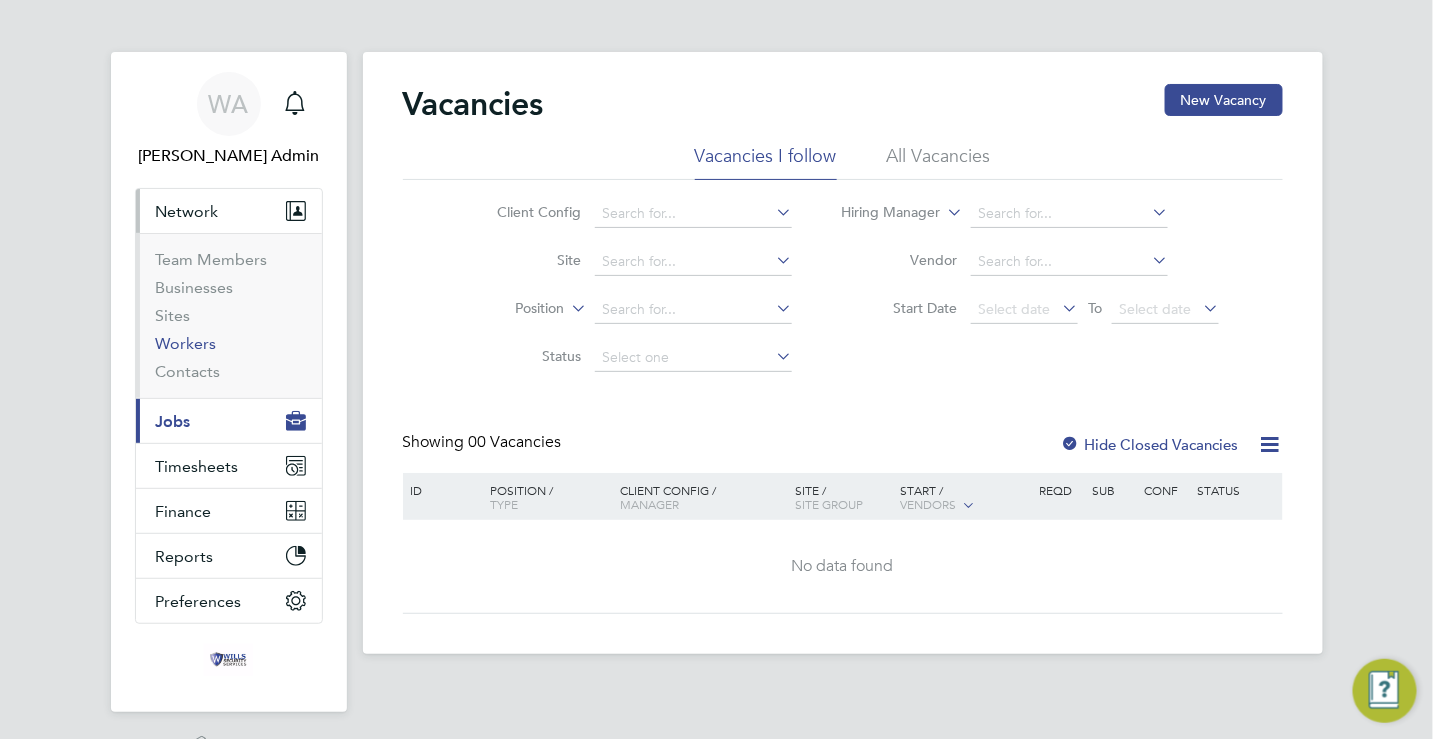 click on "Workers" at bounding box center (186, 343) 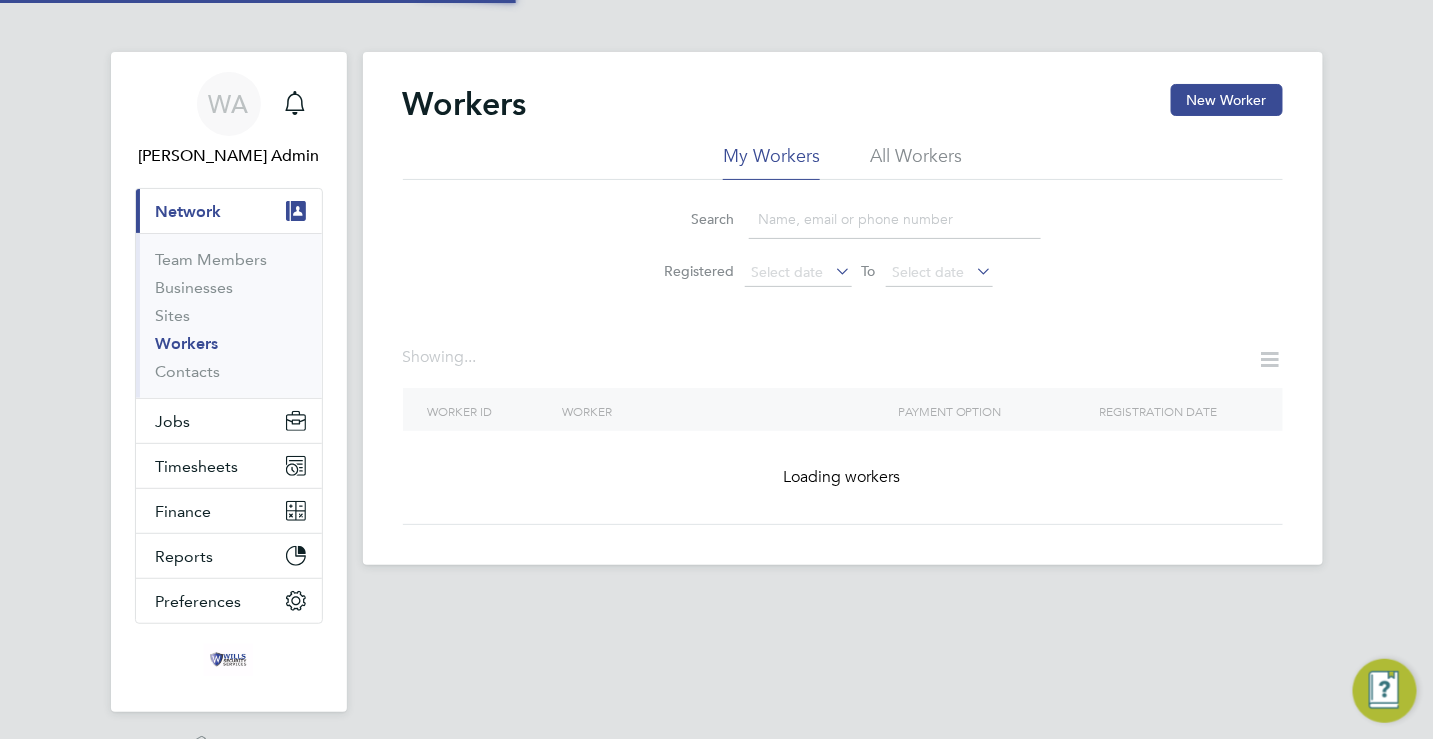 scroll, scrollTop: 0, scrollLeft: 0, axis: both 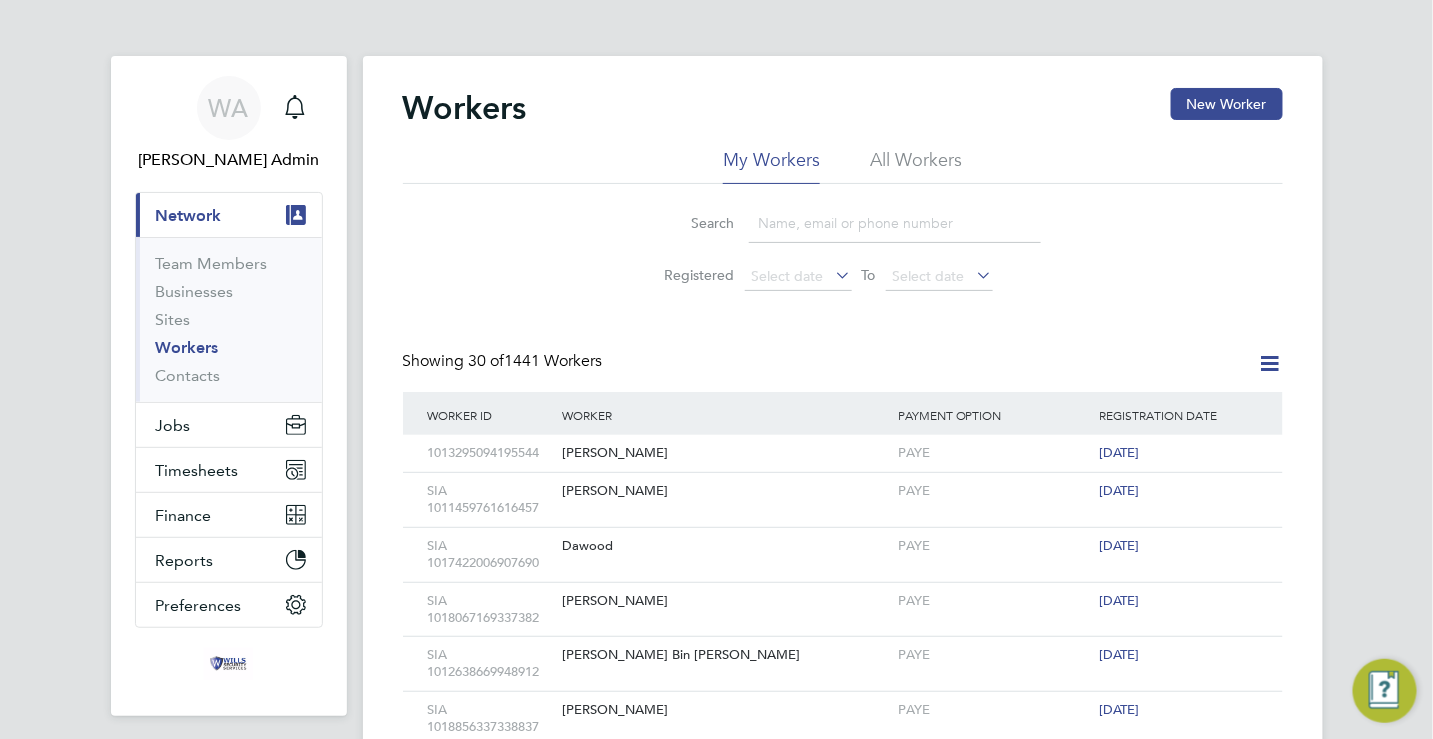click 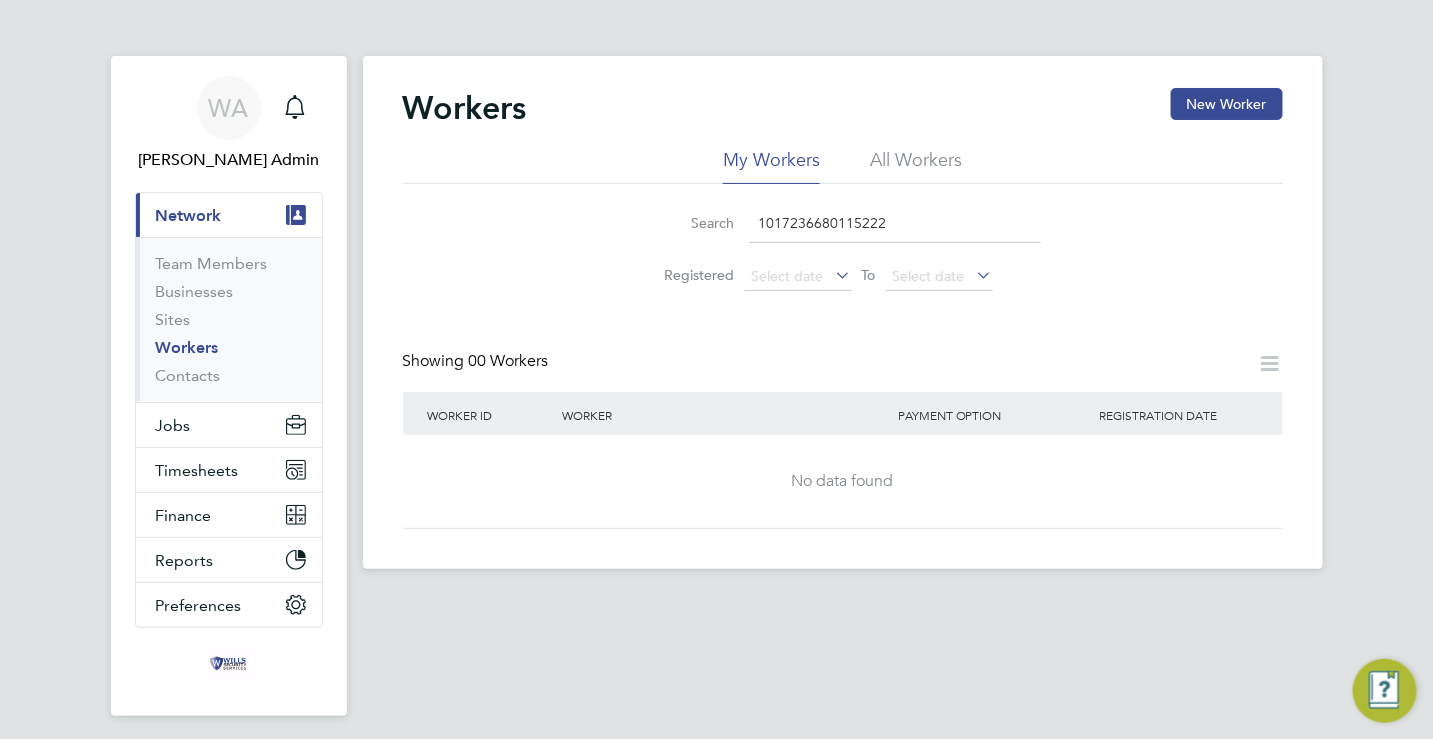 click on "1017236680115222" 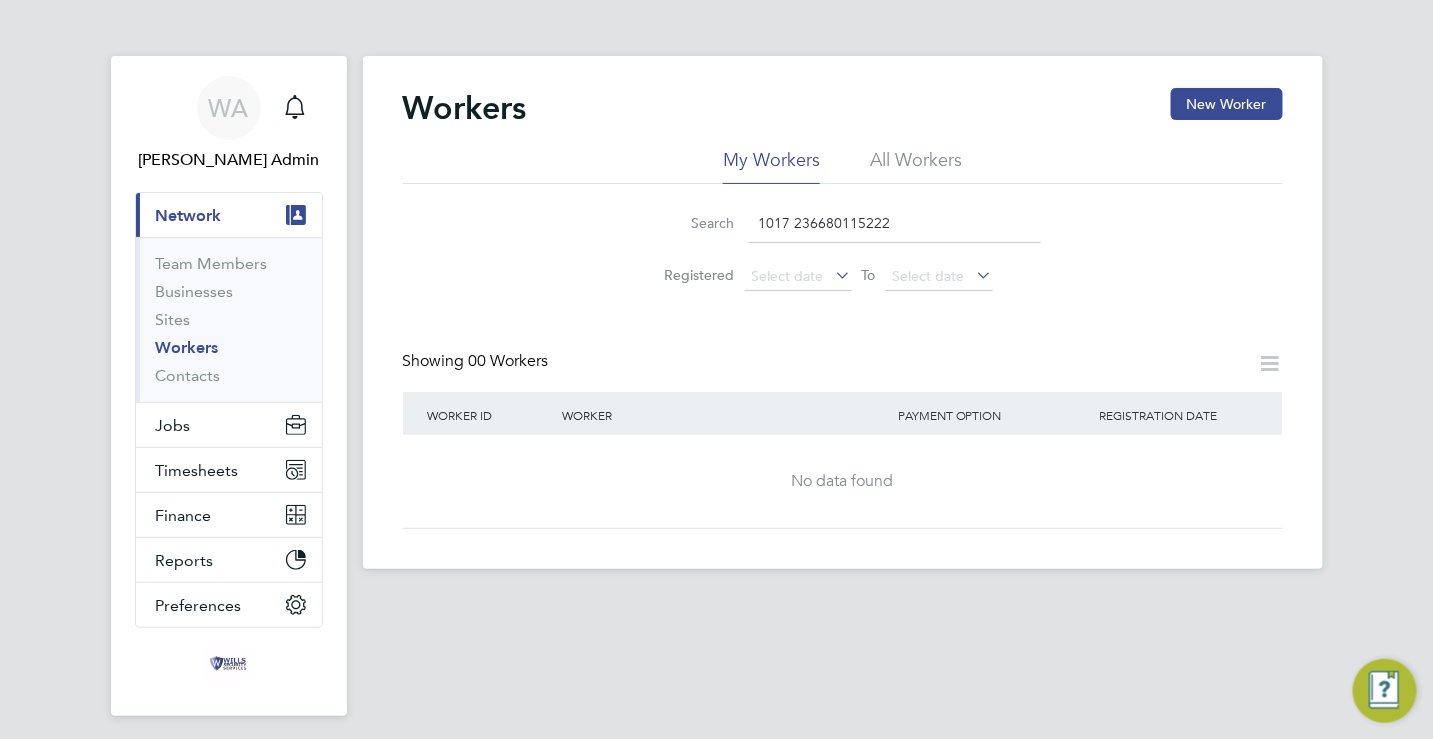 drag, startPoint x: 902, startPoint y: 220, endPoint x: 685, endPoint y: 219, distance: 217.0023 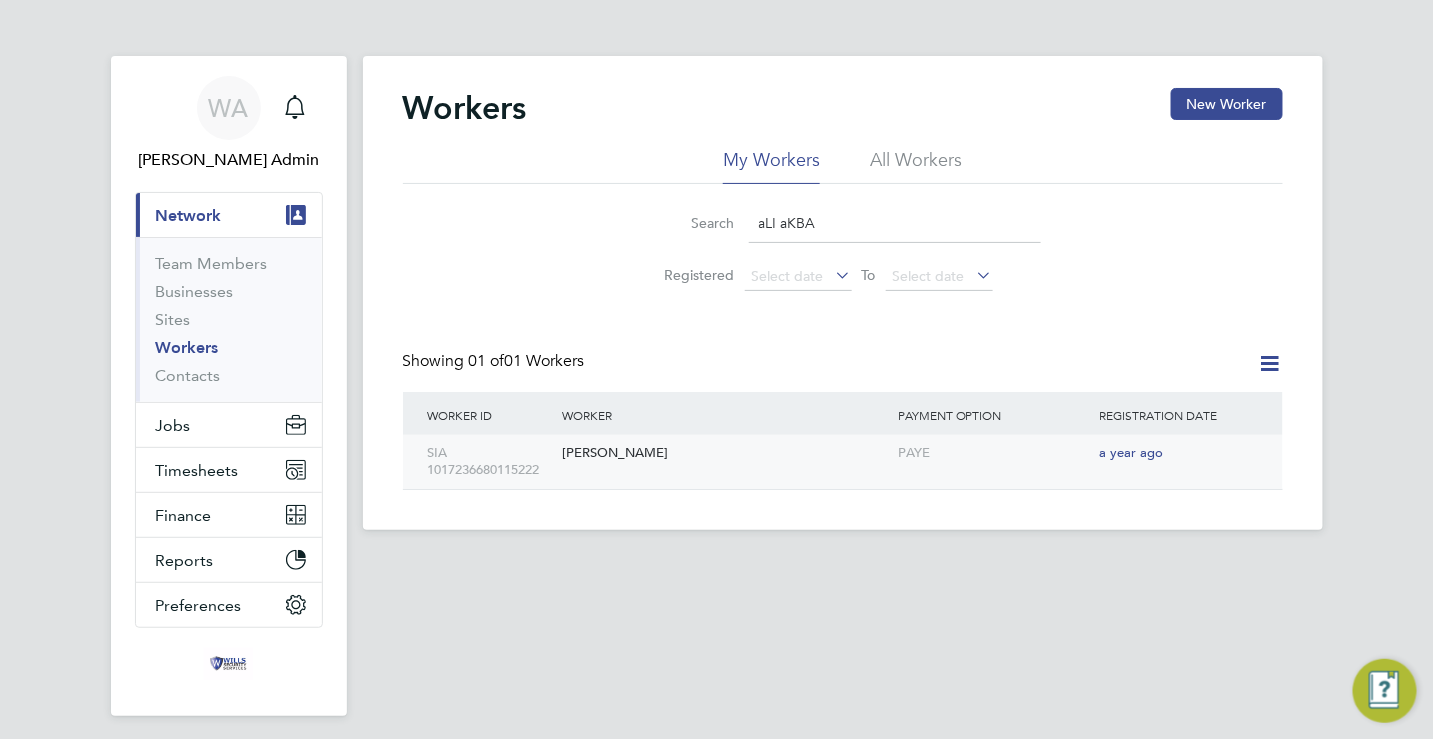 type on "aLI aKBA" 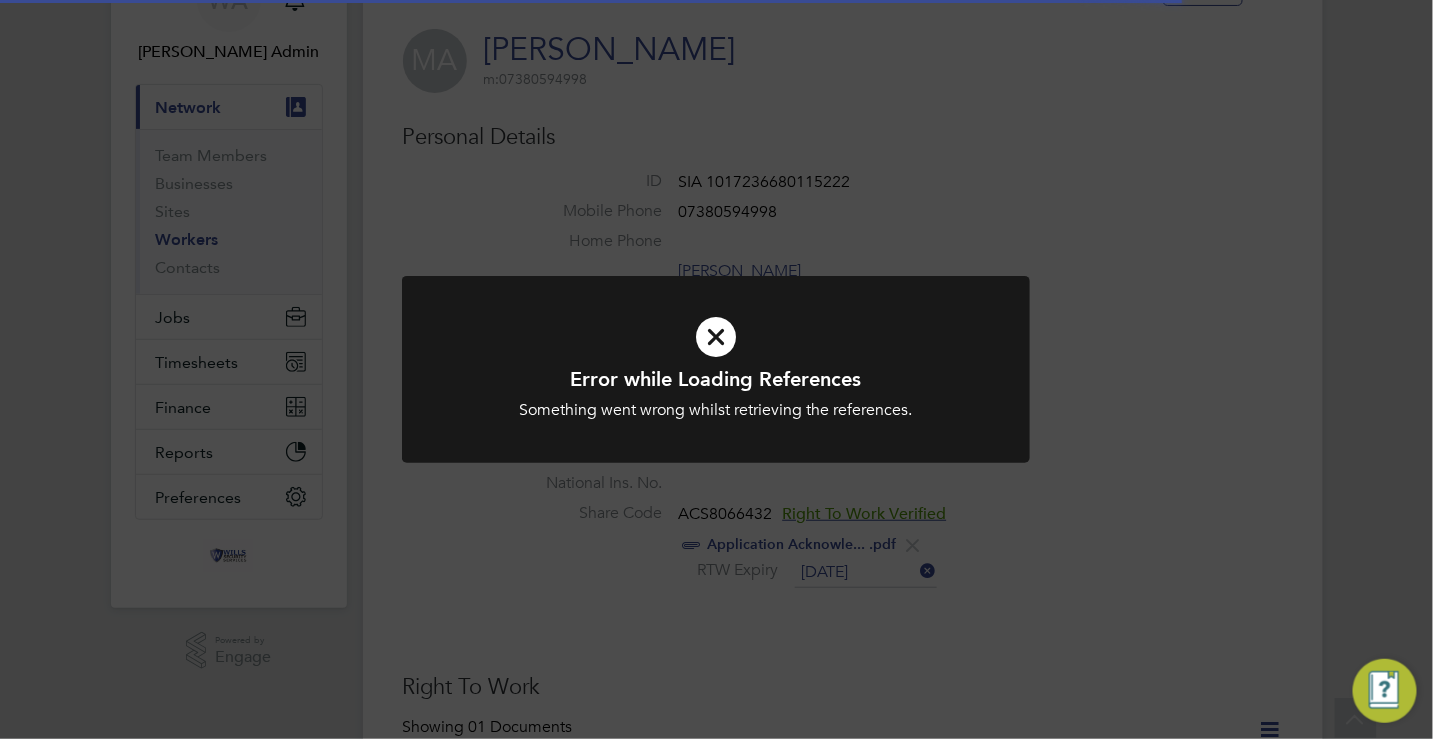scroll, scrollTop: 100, scrollLeft: 0, axis: vertical 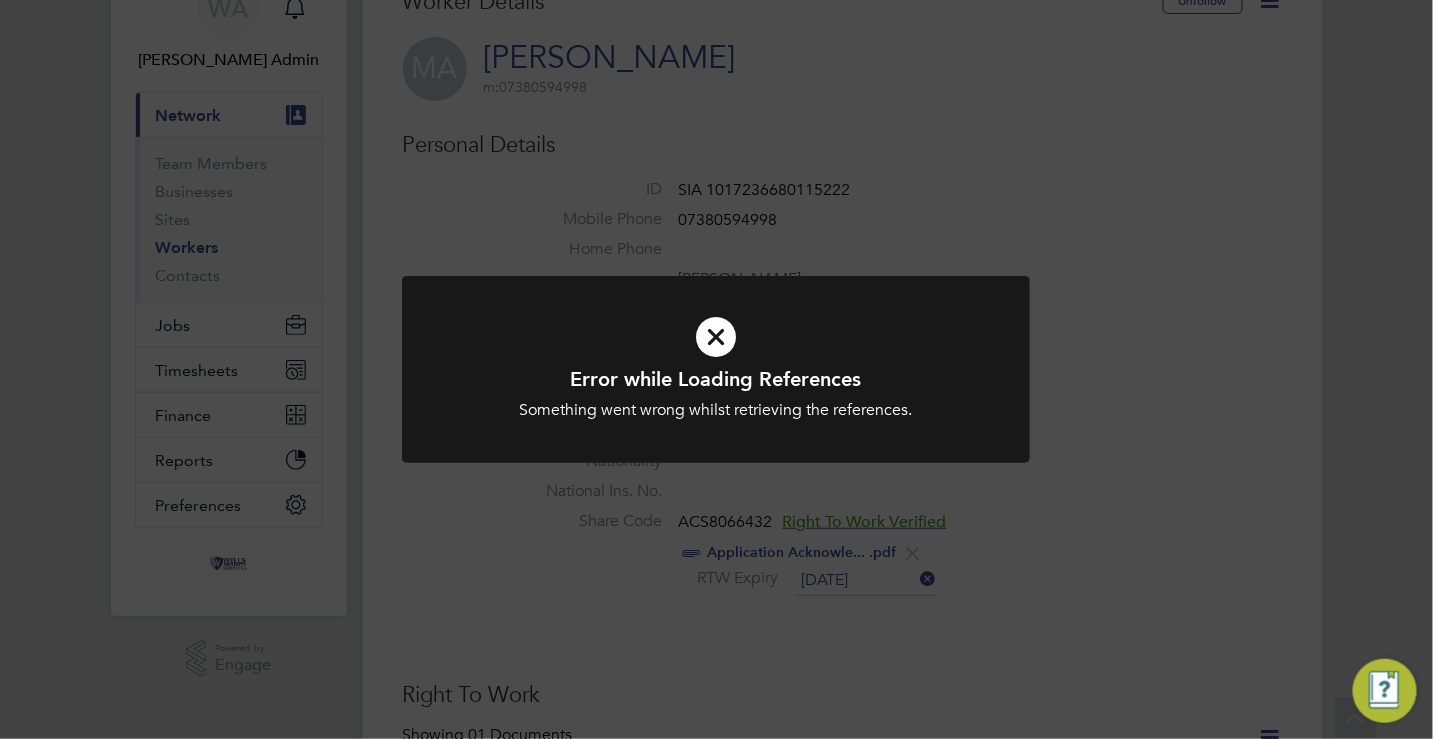 click at bounding box center [716, 337] 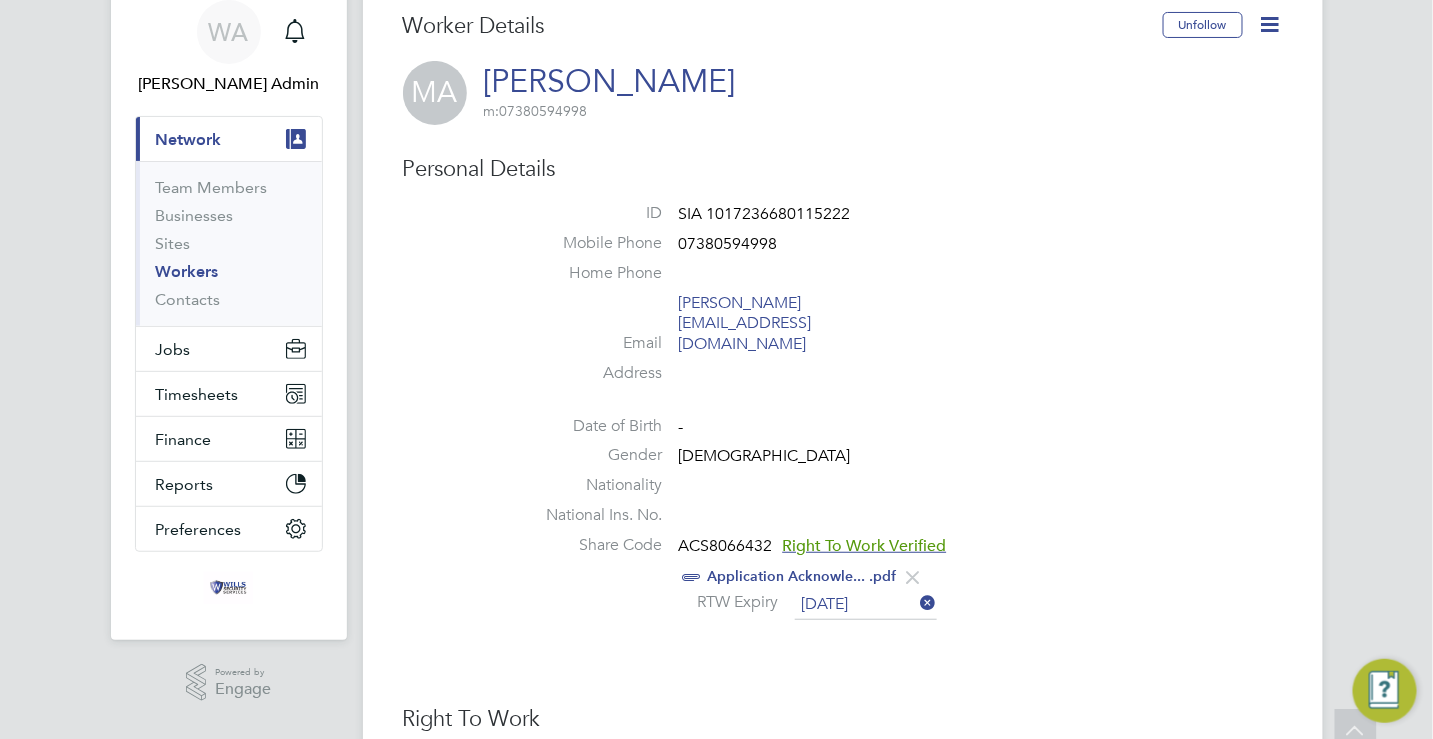 scroll, scrollTop: 0, scrollLeft: 0, axis: both 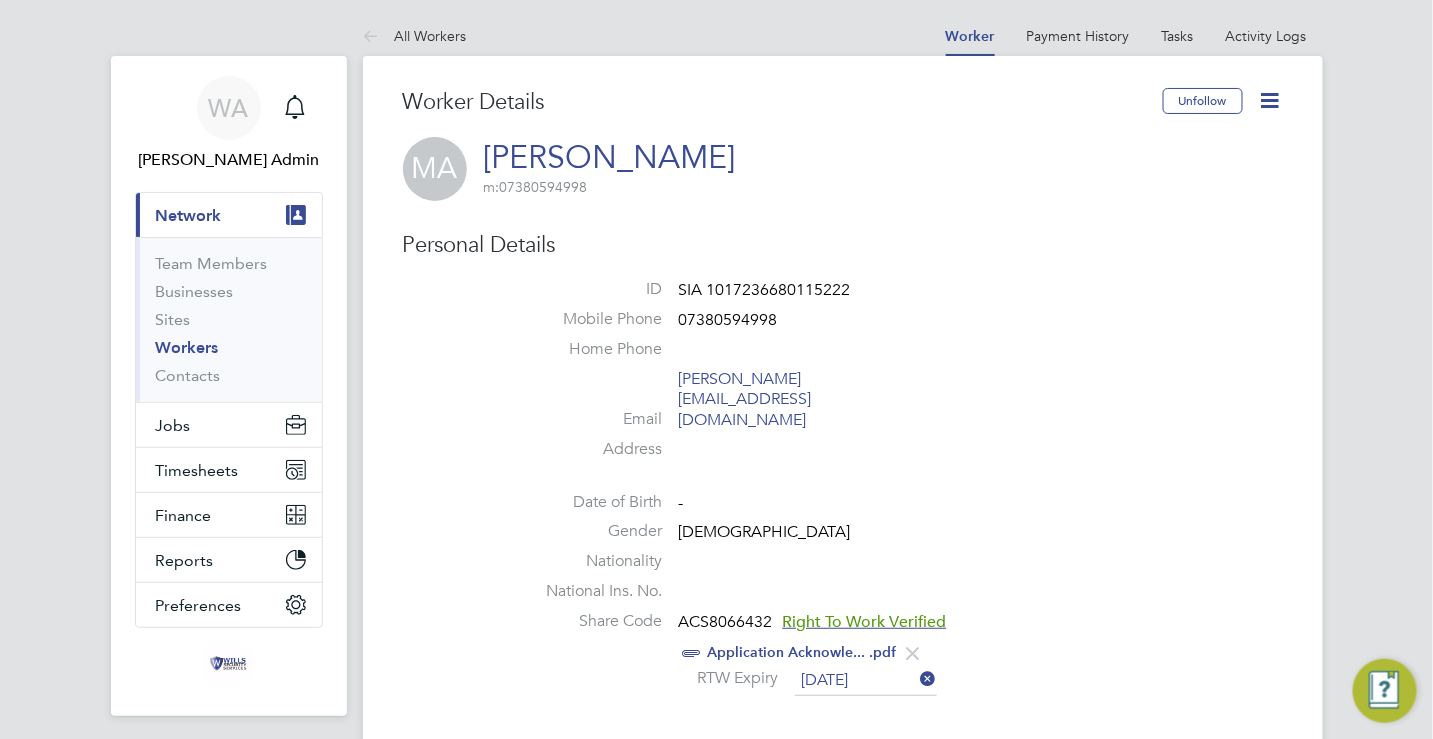 click on "WA   Wills Admin   Notifications
Applications:   Current page:   Network
Team Members   Businesses   Sites   Workers   Contacts   Jobs
Positions   Vacancies   Placements   Timesheets
Timesheets   Expenses   Finance
Invoices & Credit Notes   Statements   Payments   Reports
Margin Report   CIS Reports   Report Downloads   Preferences
My Business   Doc. Requirements   Notifications   VMS Configurations   Activity Logs
.st0{fill:#C0C1C2;}
Powered by Engage All Workers Worker   Payment History   Tasks   Activity Logs   Worker Payment History Tasks Activity Logs All Workers Worker Details   Unfollow MA Muhammad Ali Akbar     m:  07380594998   Personal Details ID     SIA 1017236680115222 Mobile Phone   07380594998 Home Phone   Email   Address" at bounding box center [716, 1323] 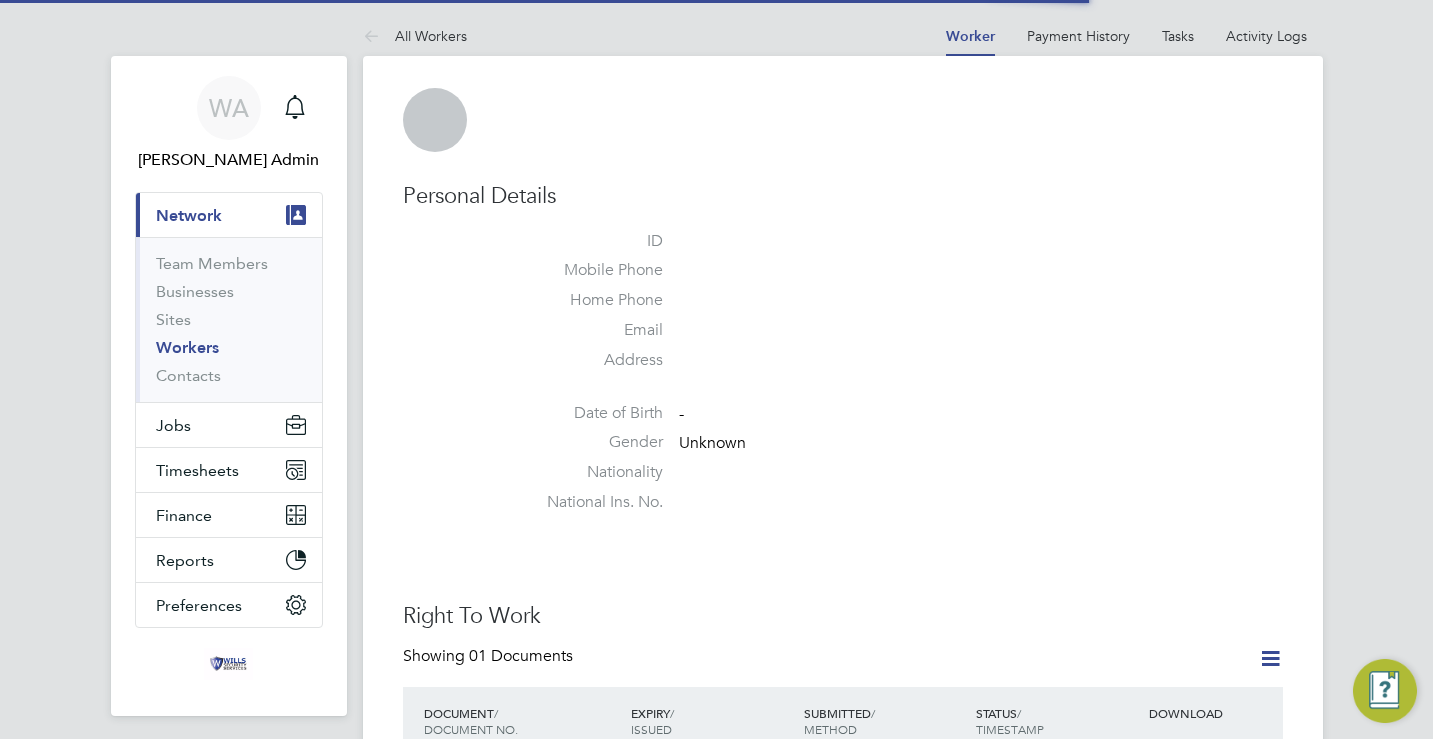 scroll, scrollTop: 0, scrollLeft: 0, axis: both 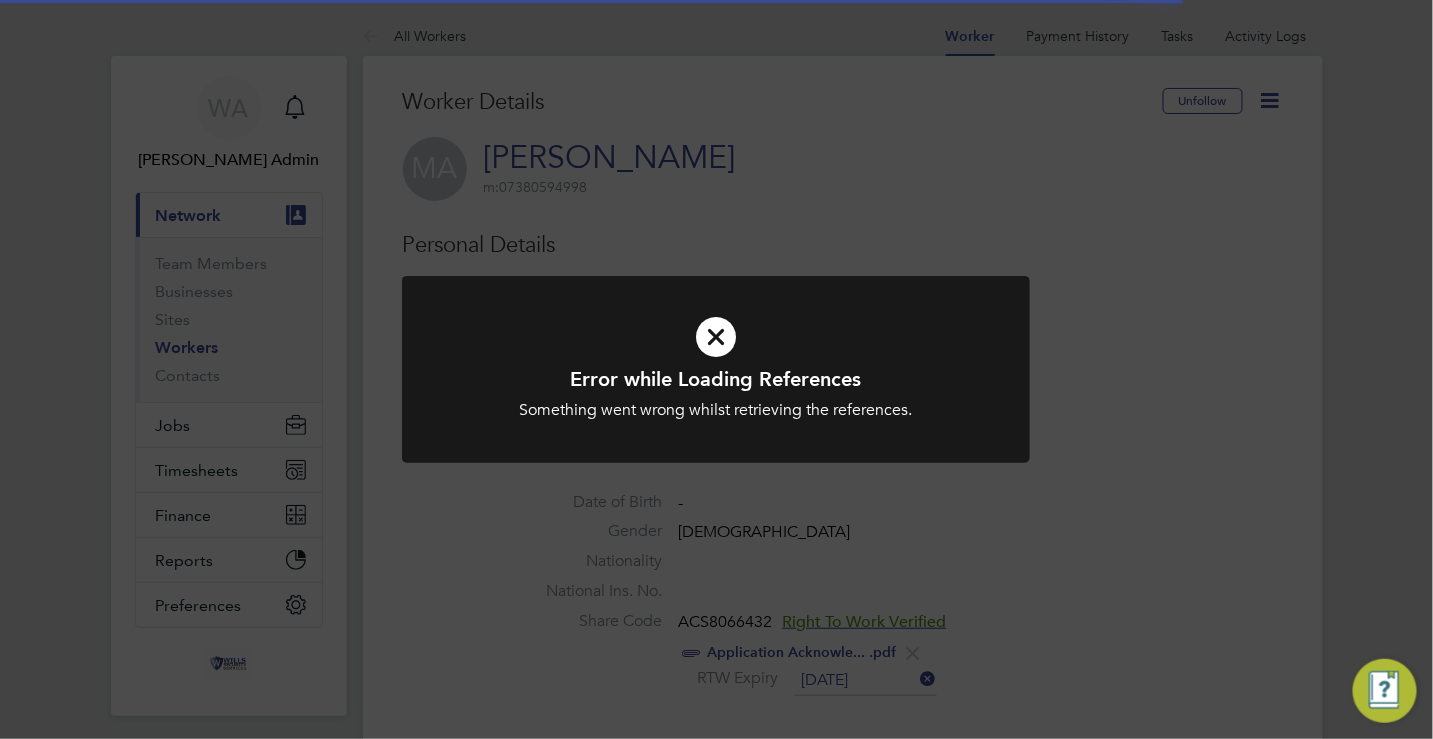 click on "Error while Loading References Something went wrong whilst retrieving the references. Cancel Okay" 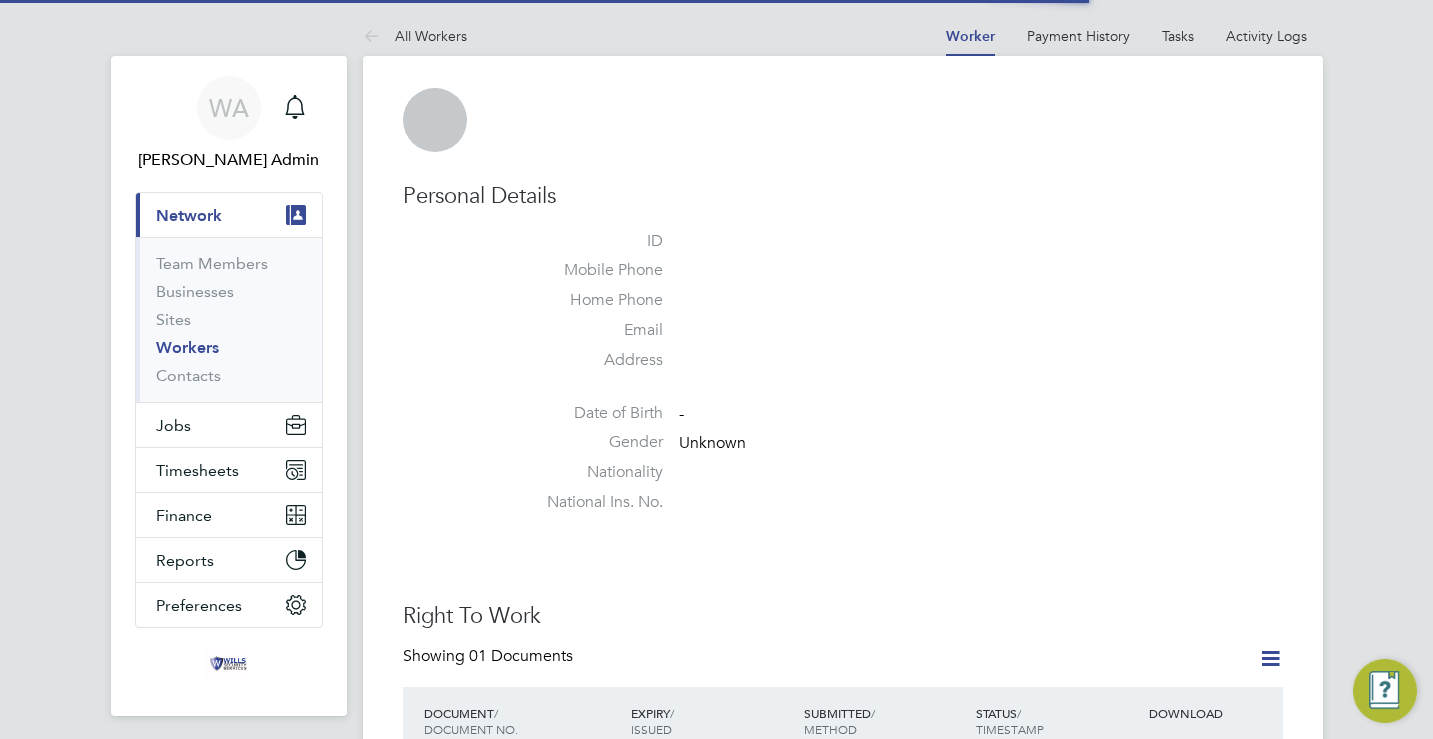 scroll, scrollTop: 0, scrollLeft: 0, axis: both 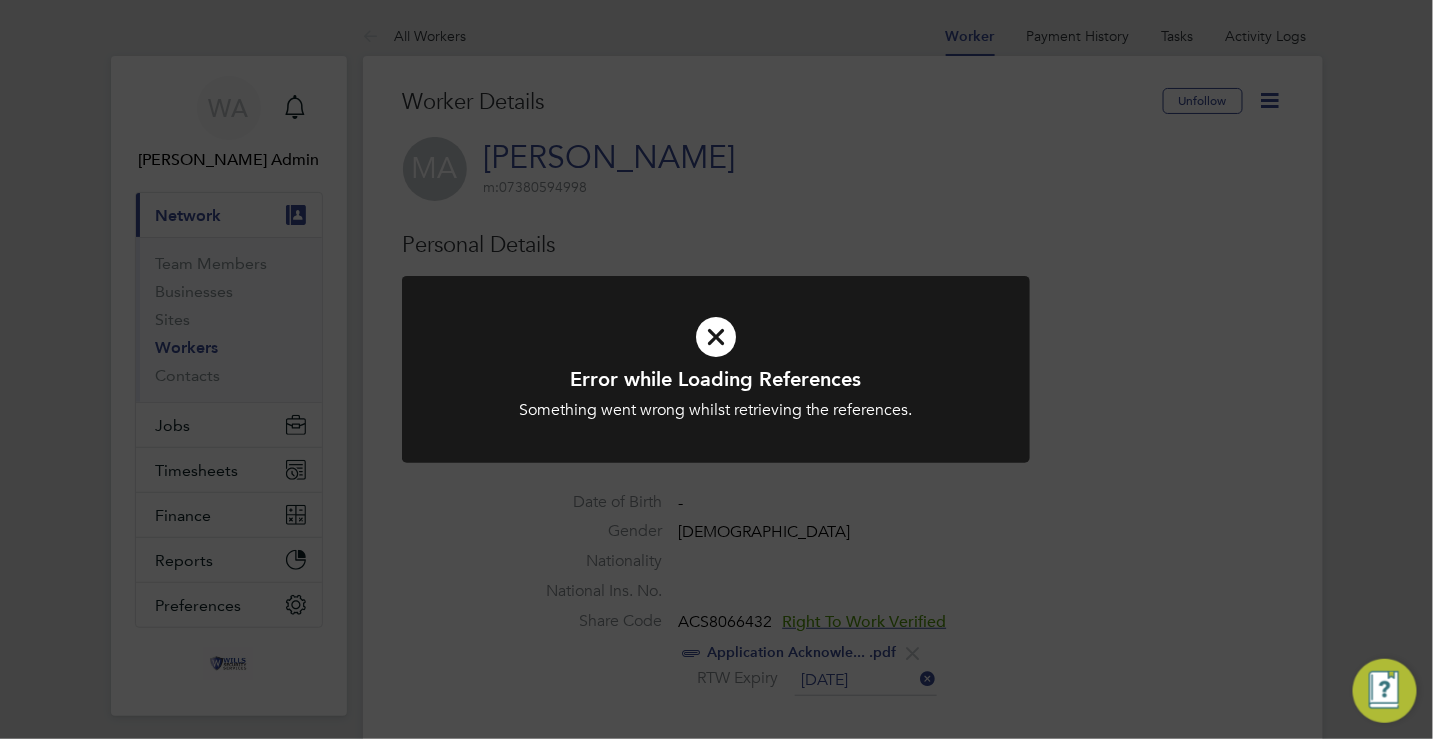 click at bounding box center [716, 337] 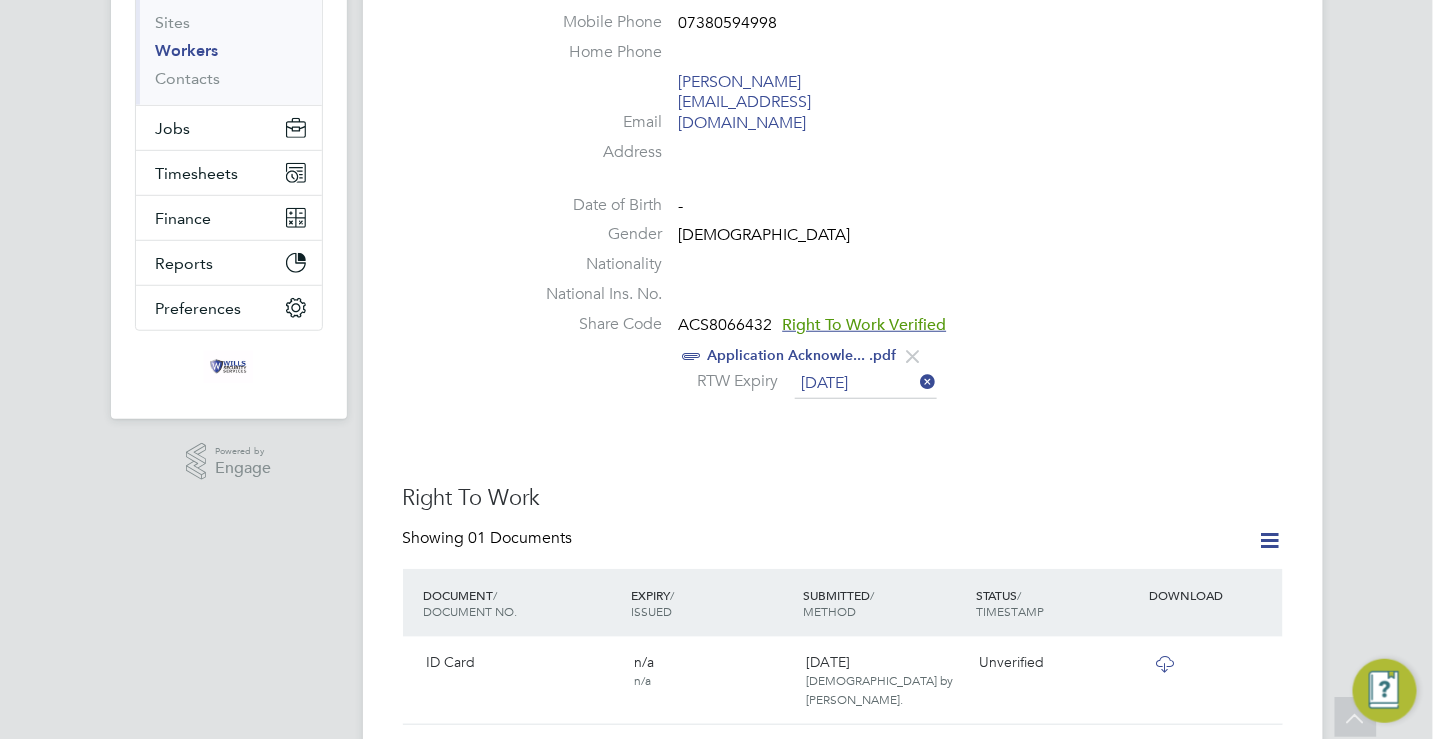 scroll, scrollTop: 0, scrollLeft: 0, axis: both 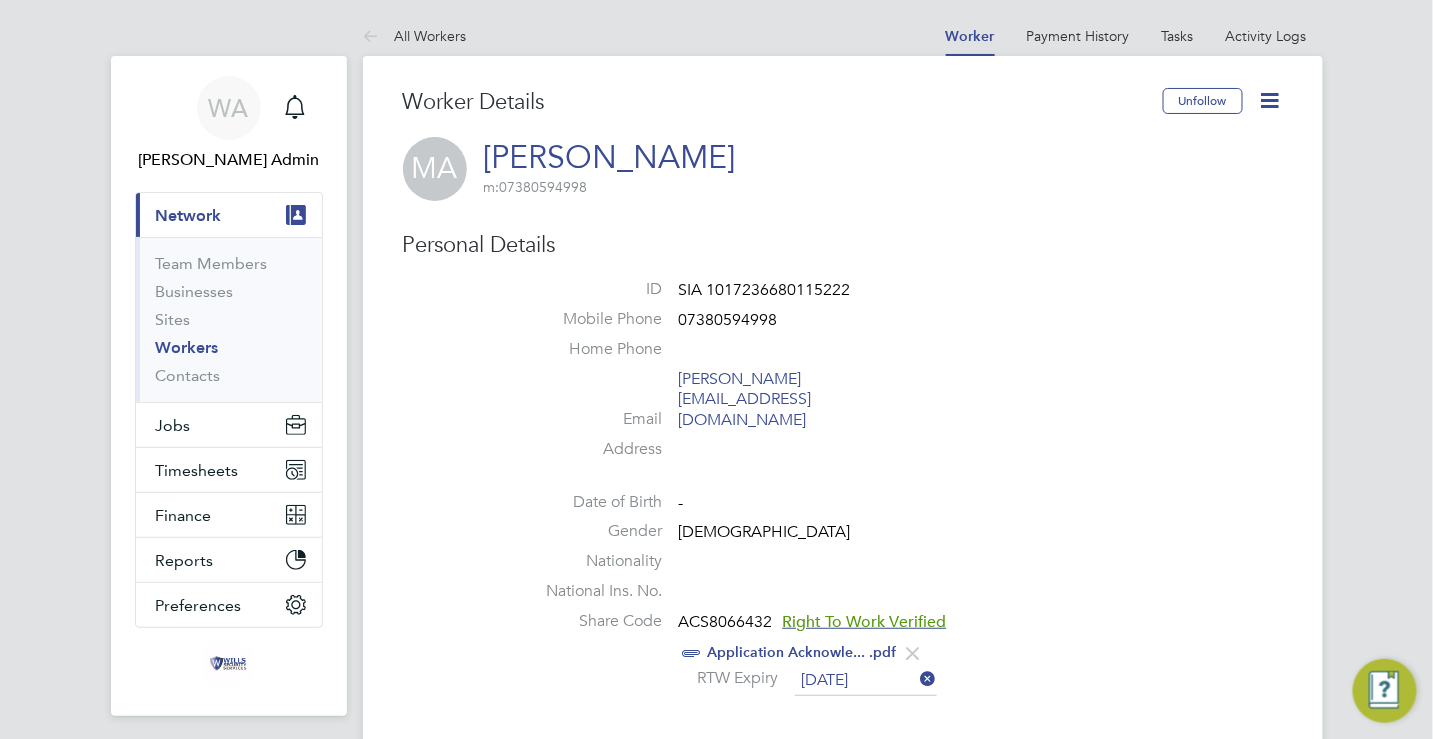 click 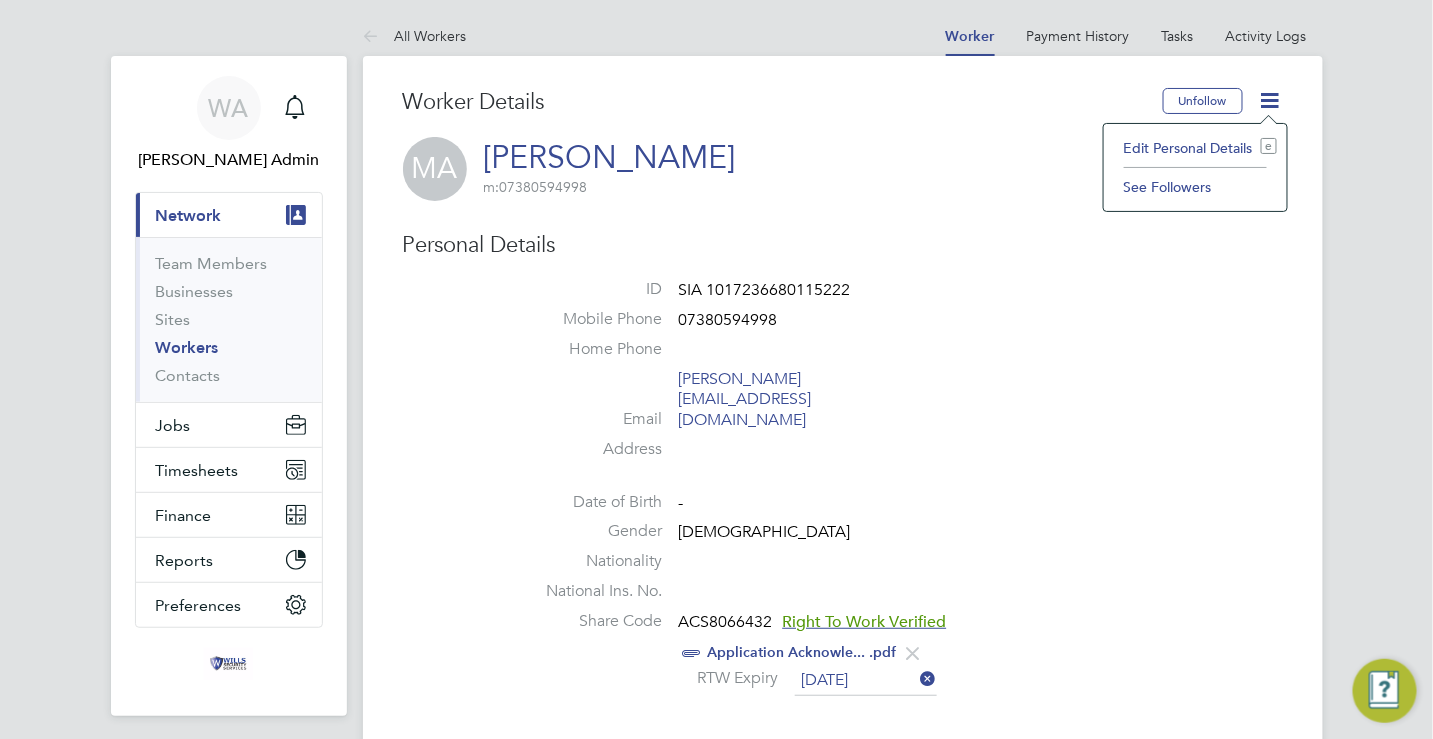 click on "Worker Details   Unfollow MA Muhammad Ali Akbar     m:  07380594998   Personal Details ID     SIA 1017236680115222 Mobile Phone   07380594998 Home Phone   Email   m.ali.akbar9918@gmail.com Address Date of Birth   - Gender   Male Nationality   National Ins. No.   Share Code   ACS8066432 Right To Work Verified     Application Acknowle... .pdf     RTW Expiry   26 Mar 2025 Right To Work Showing   01 Documents DOCUMENT  / DOCUMENT NO. EXPIRY  / ISSUED SUBMITTED  / METHOD STATUS  / TIMESTAMP DOWNLOAD ID Card n/a n/a 25 Sep 2024  Jumio by Muhammad Ali Akbar. Unverified Compliance Documents Showing   02 Documents DOCUMENT  / DOC. SETTINGS EXPIRY  / ISSUED SUBMITTED  / METHOD STATUS  / TIMESTAMP ACCESS SIA License 19 Jan 2026 14 Dec 2024  14 Dec 2024, 17:35 Manual by Wills Admin.  Verified 14 Dec 2024, 17:35 by Wills Admin. Internal Team, Workers & End Hirers  BS7858 n/a 15 Dec 2024  15 Dec 2024, 16:05 Manual by Wills Admin.  Verified 15 Dec 2024, 16:05 by Wills Admin. Internal Team, Workers & End Hirers  Start Date -" 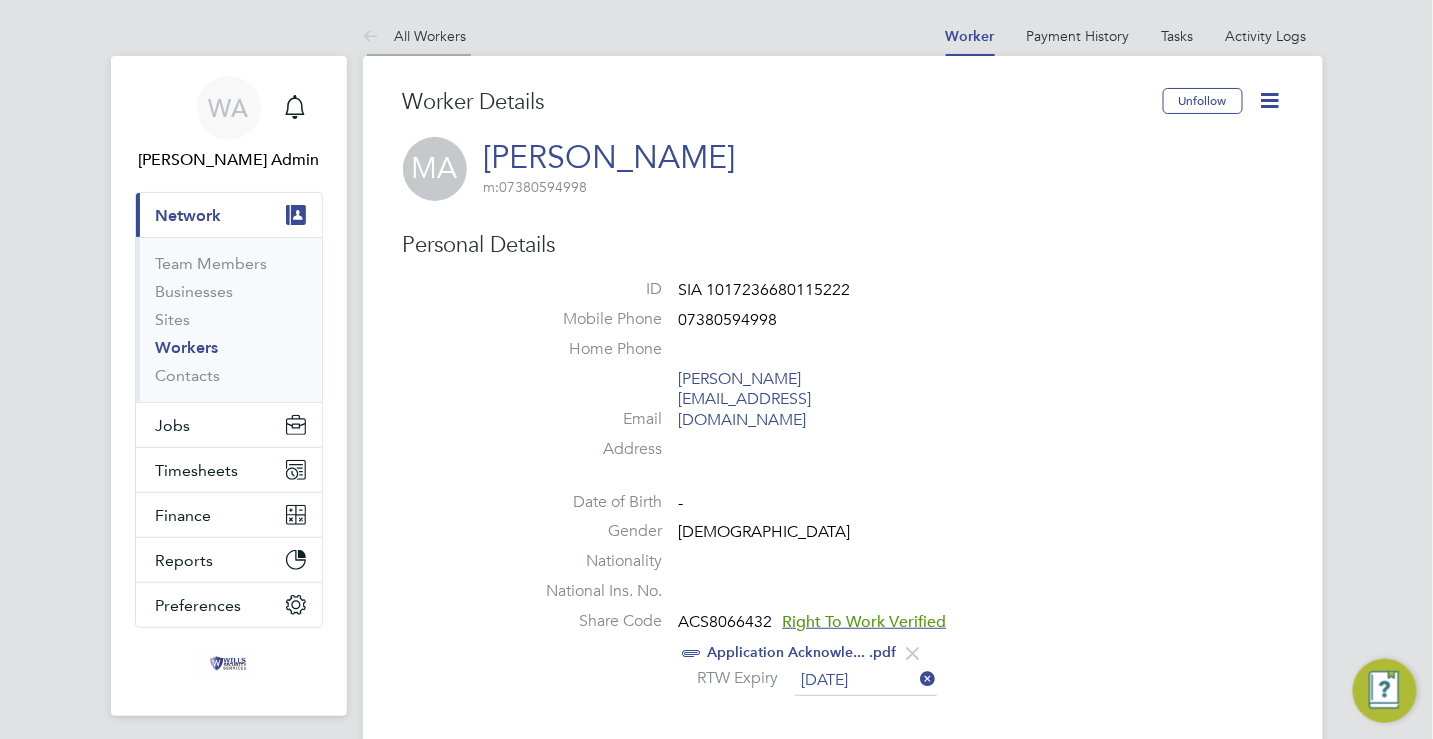 click at bounding box center [375, 37] 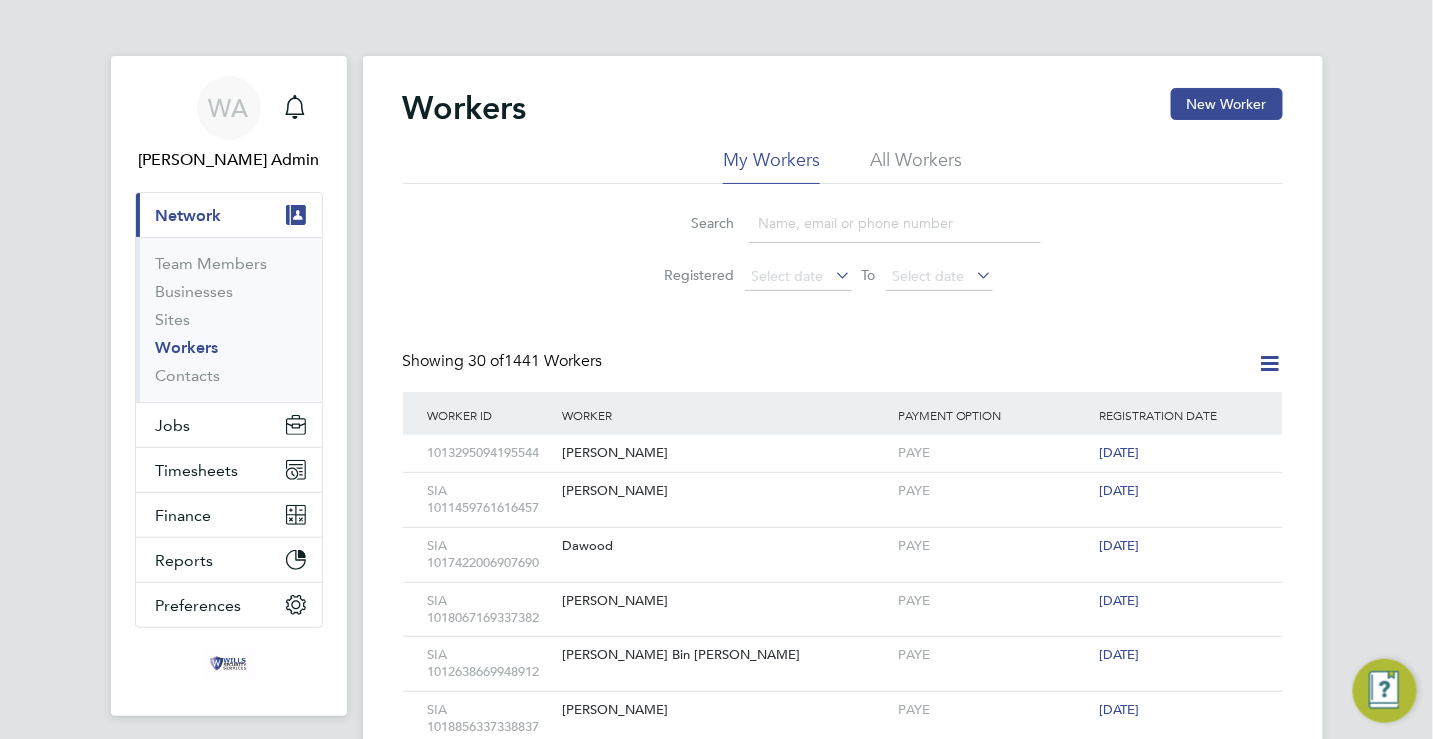 click on "Search" 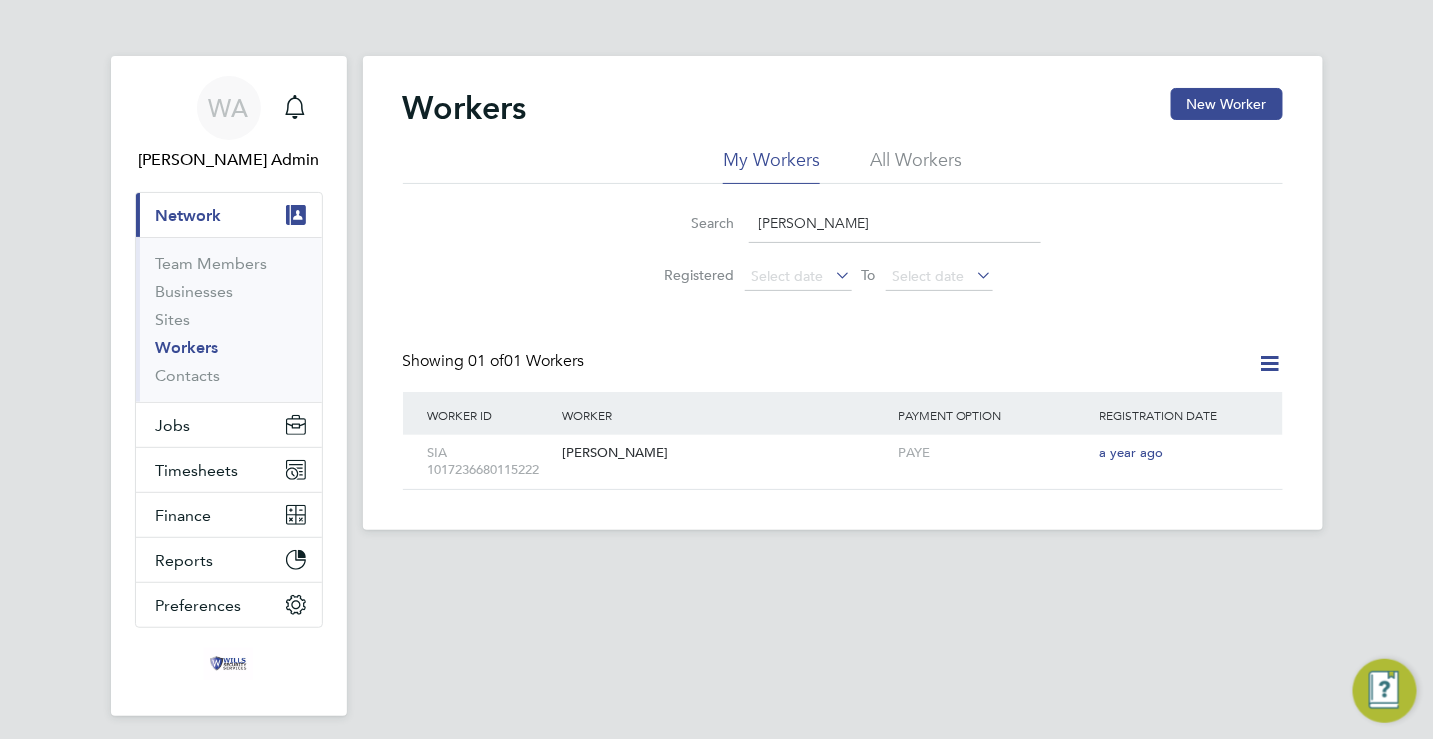 type on "ali akbar" 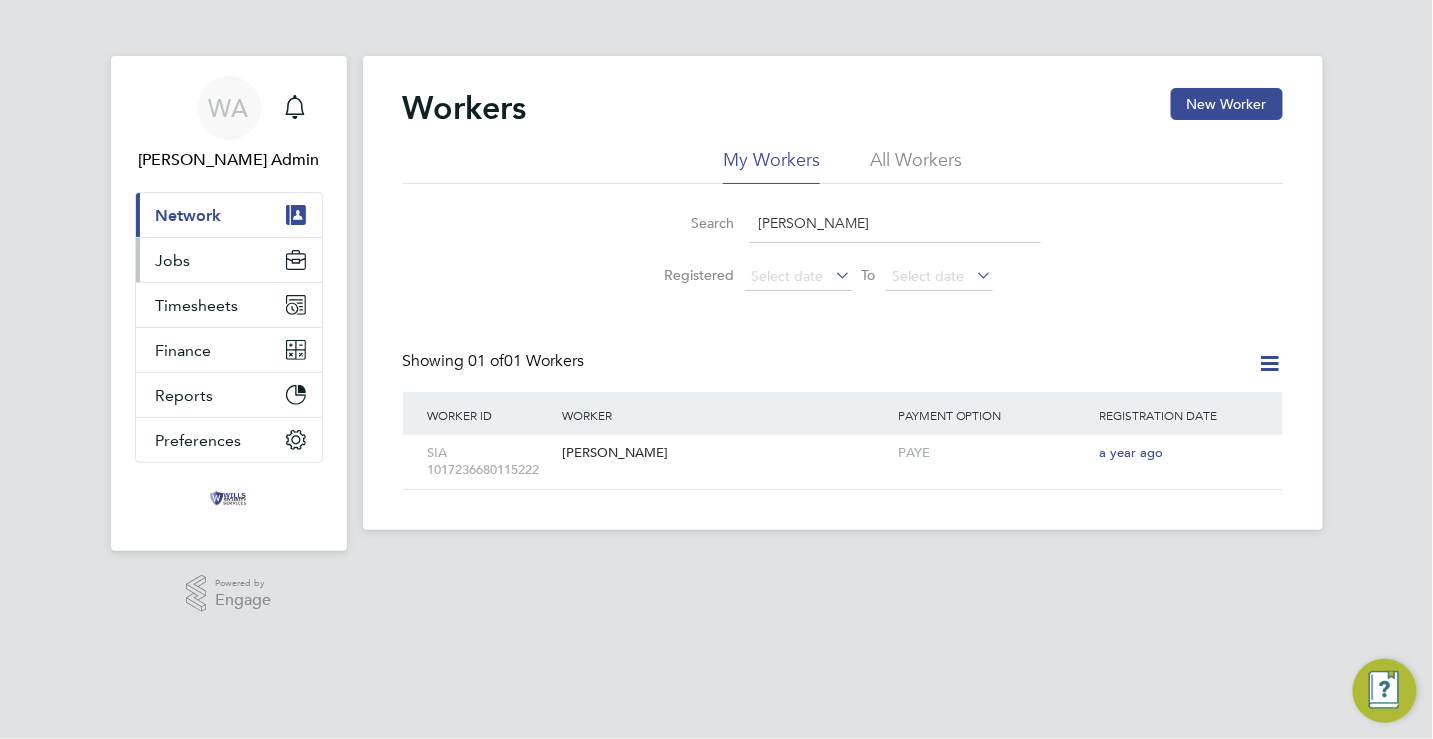 click on "Jobs" at bounding box center (229, 260) 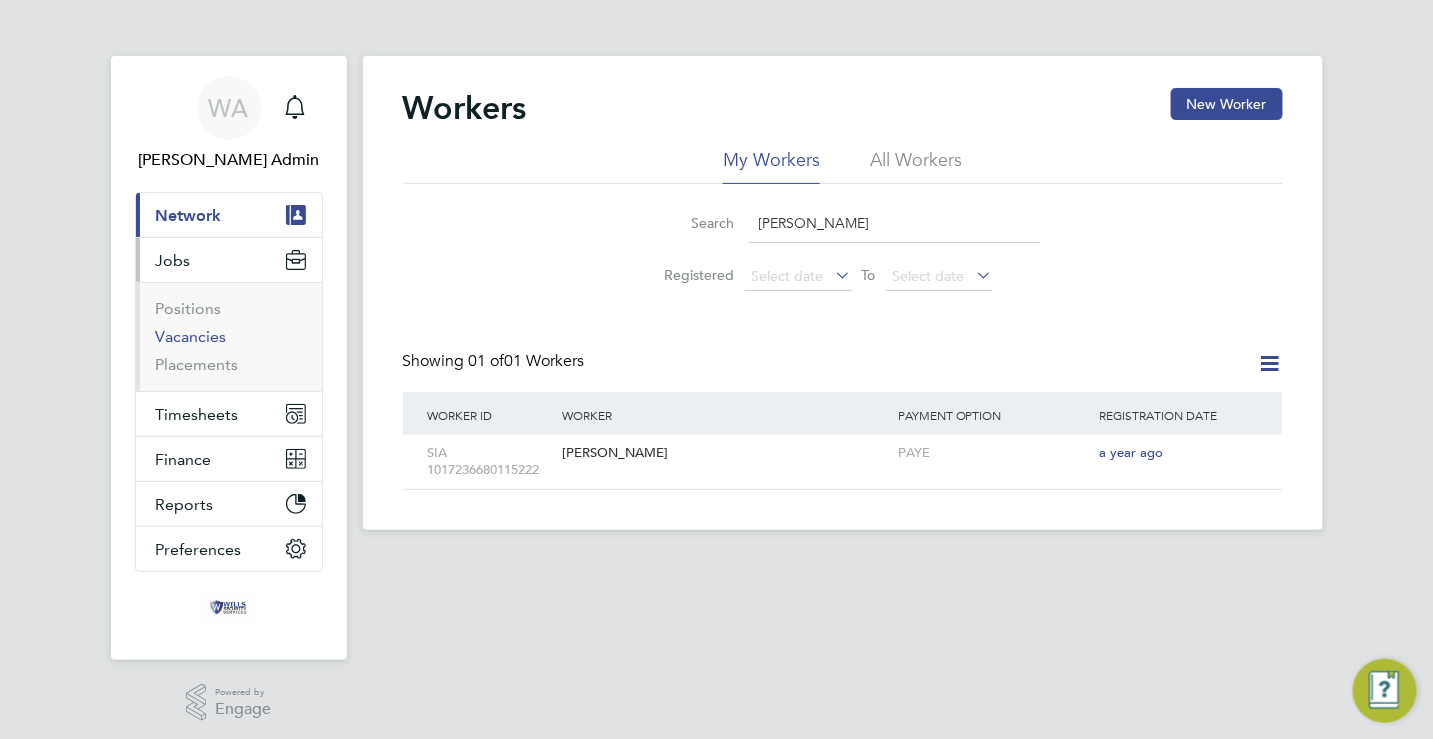 click on "Vacancies" at bounding box center (191, 336) 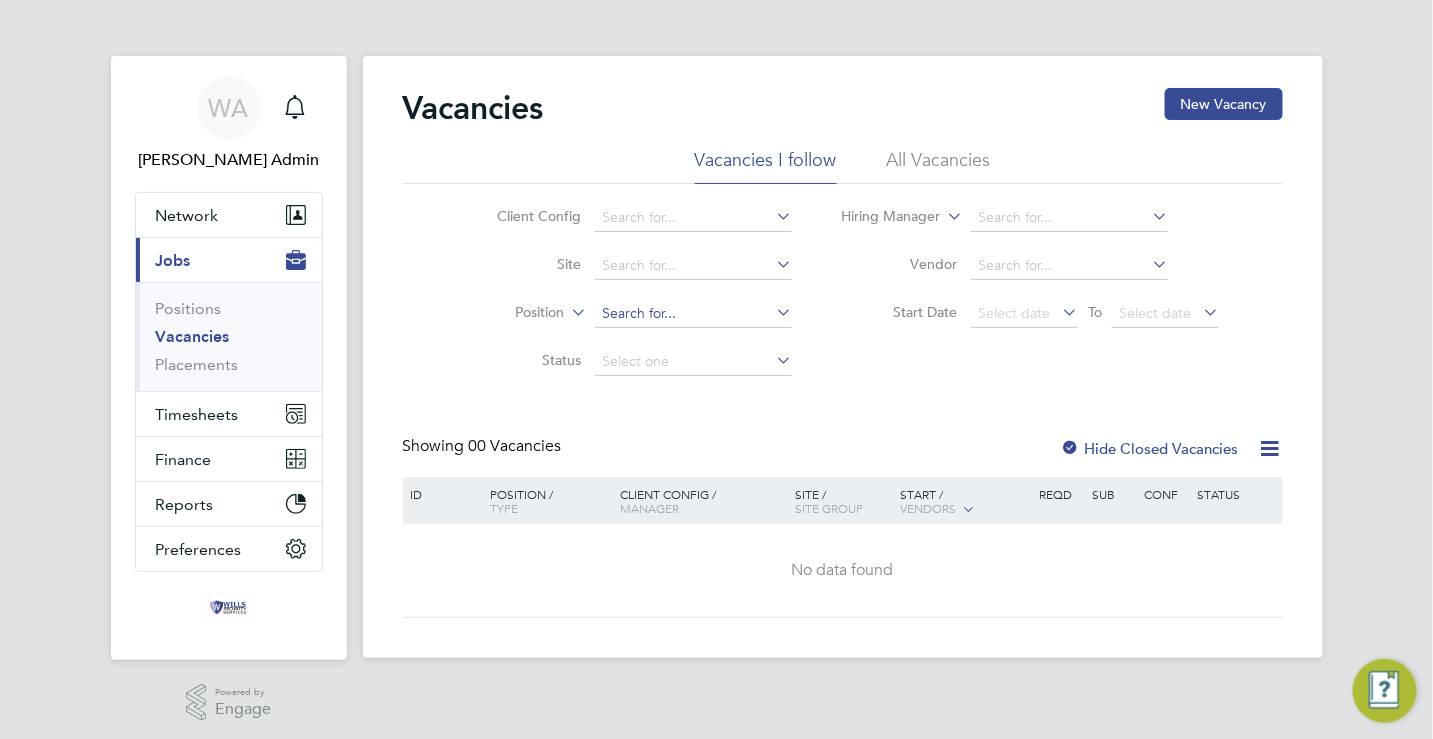 click 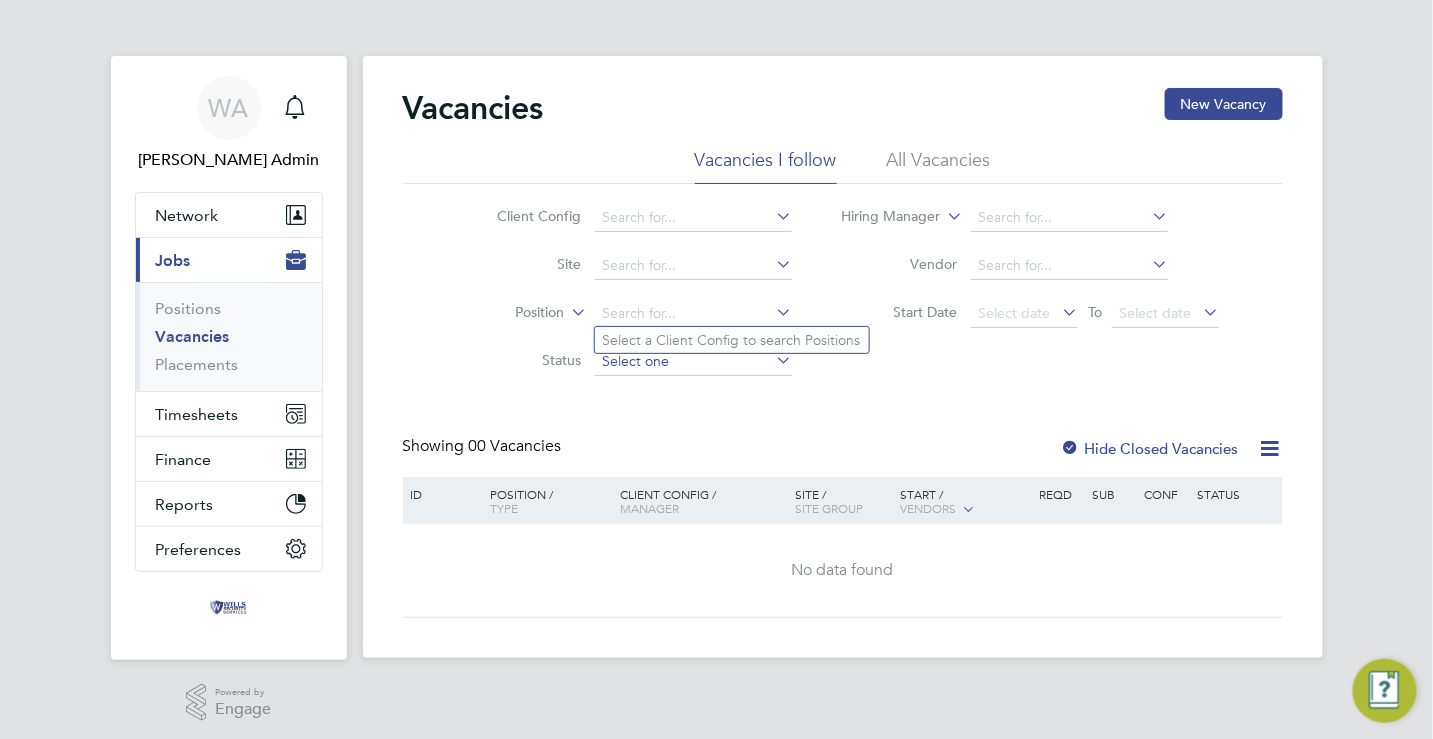 click 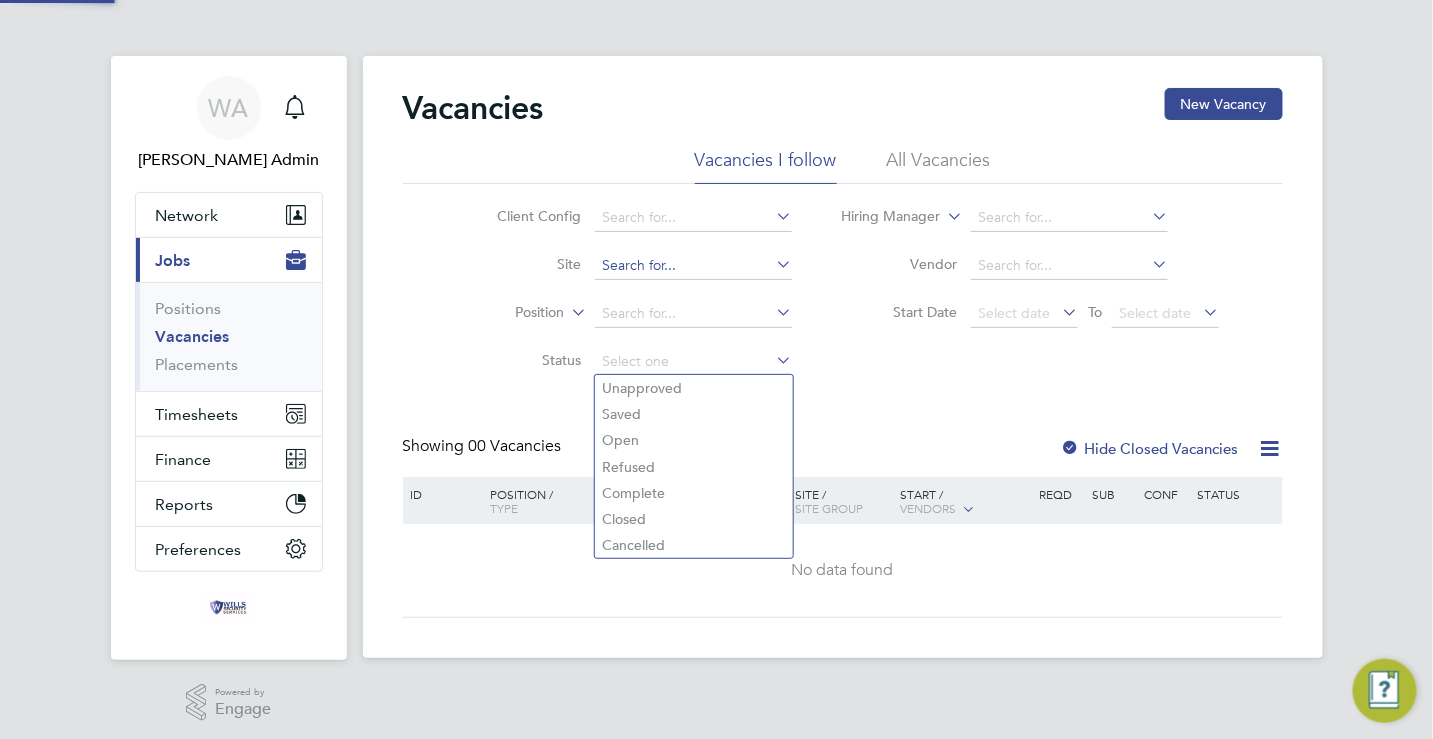 click 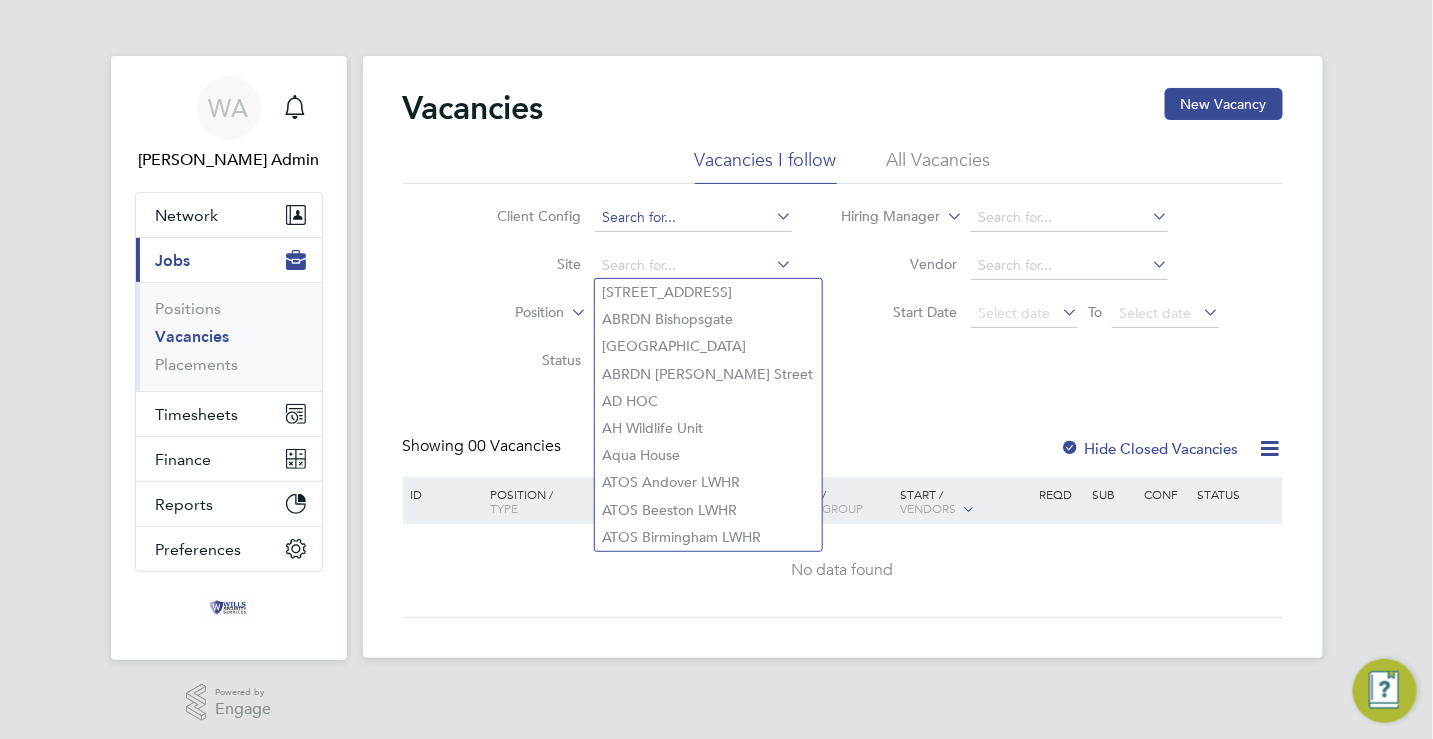 click 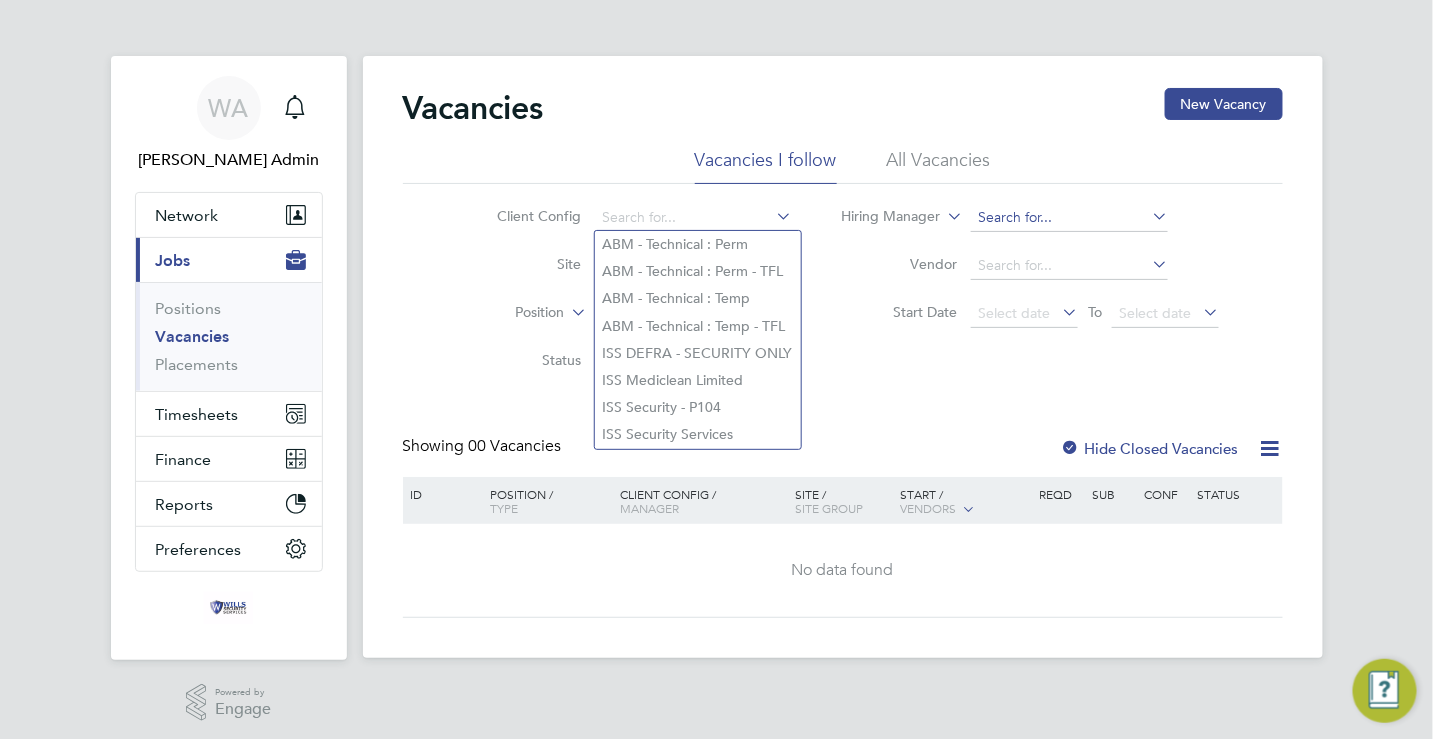 click 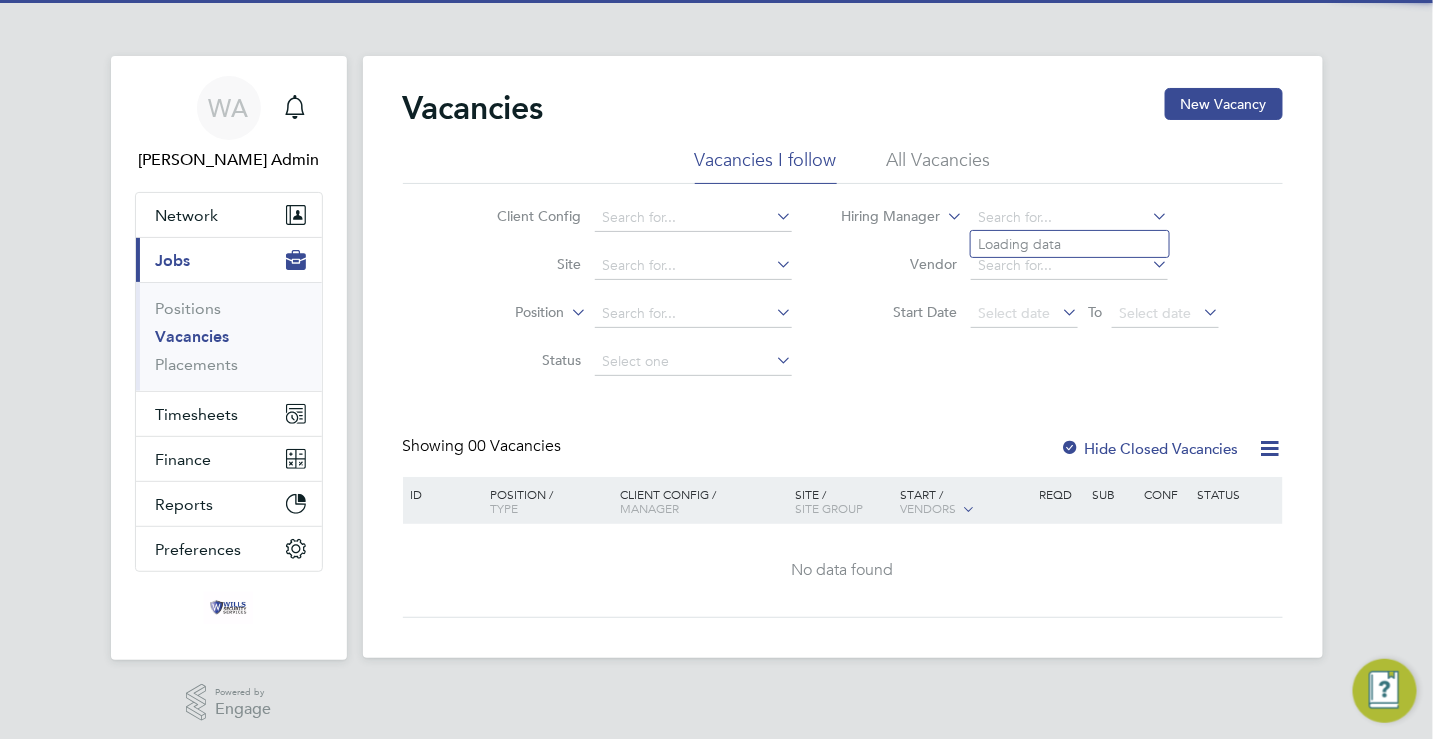 click on "Loading data" 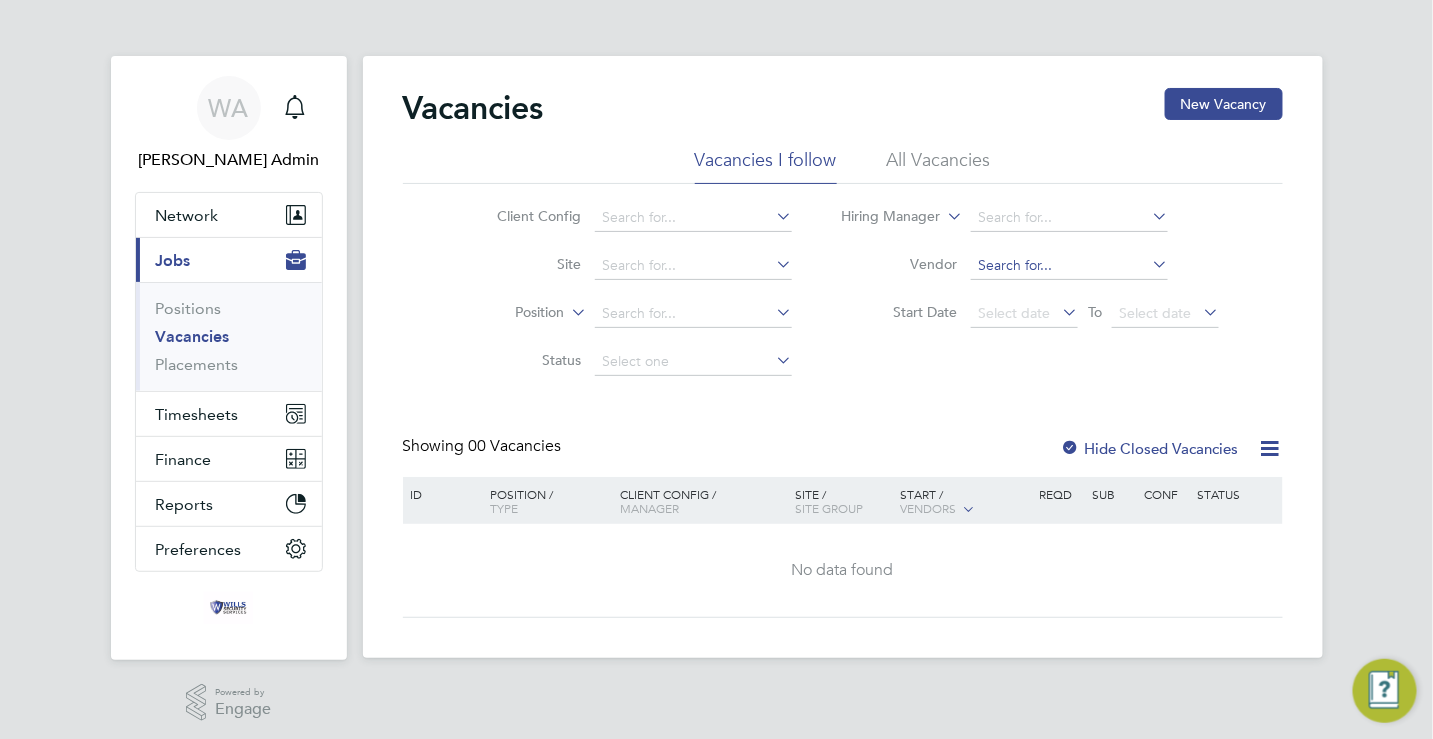 click 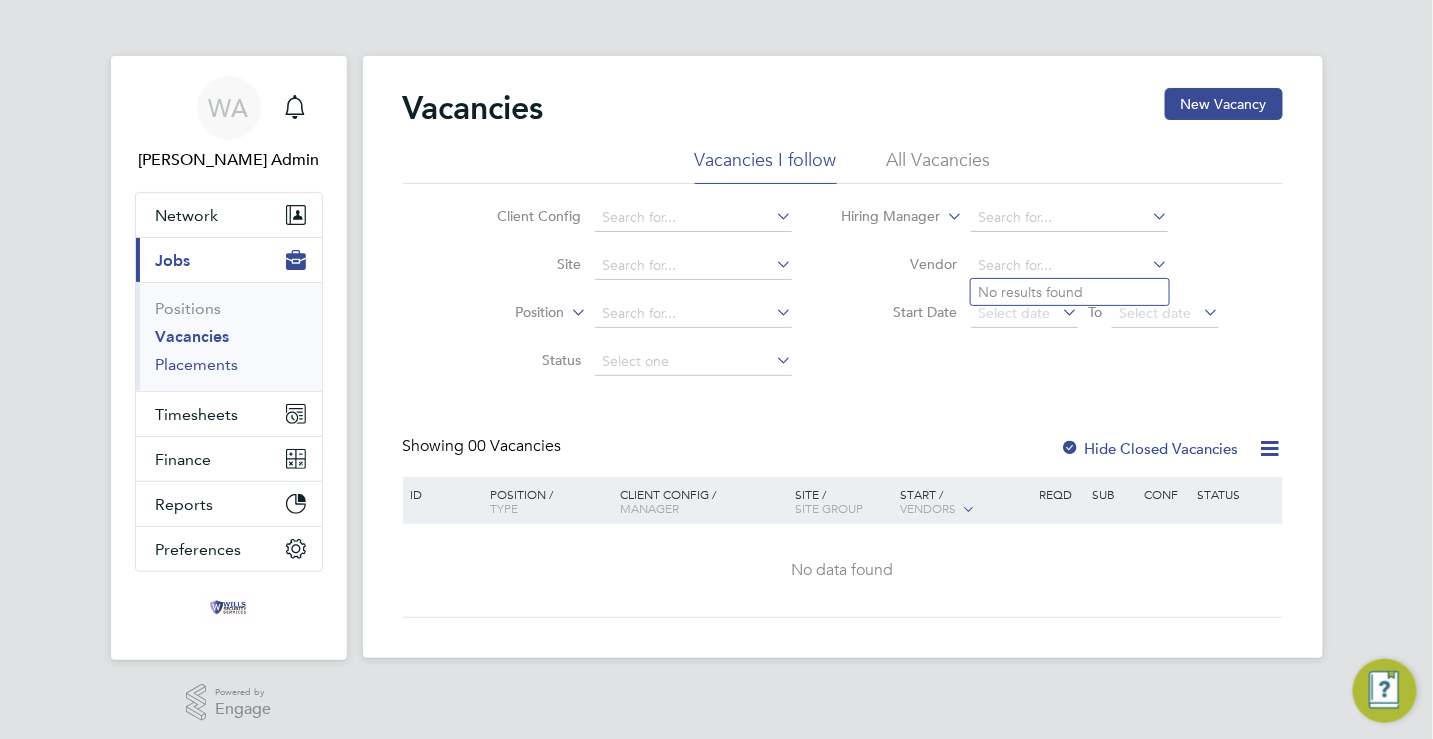 click on "Placements" at bounding box center [197, 364] 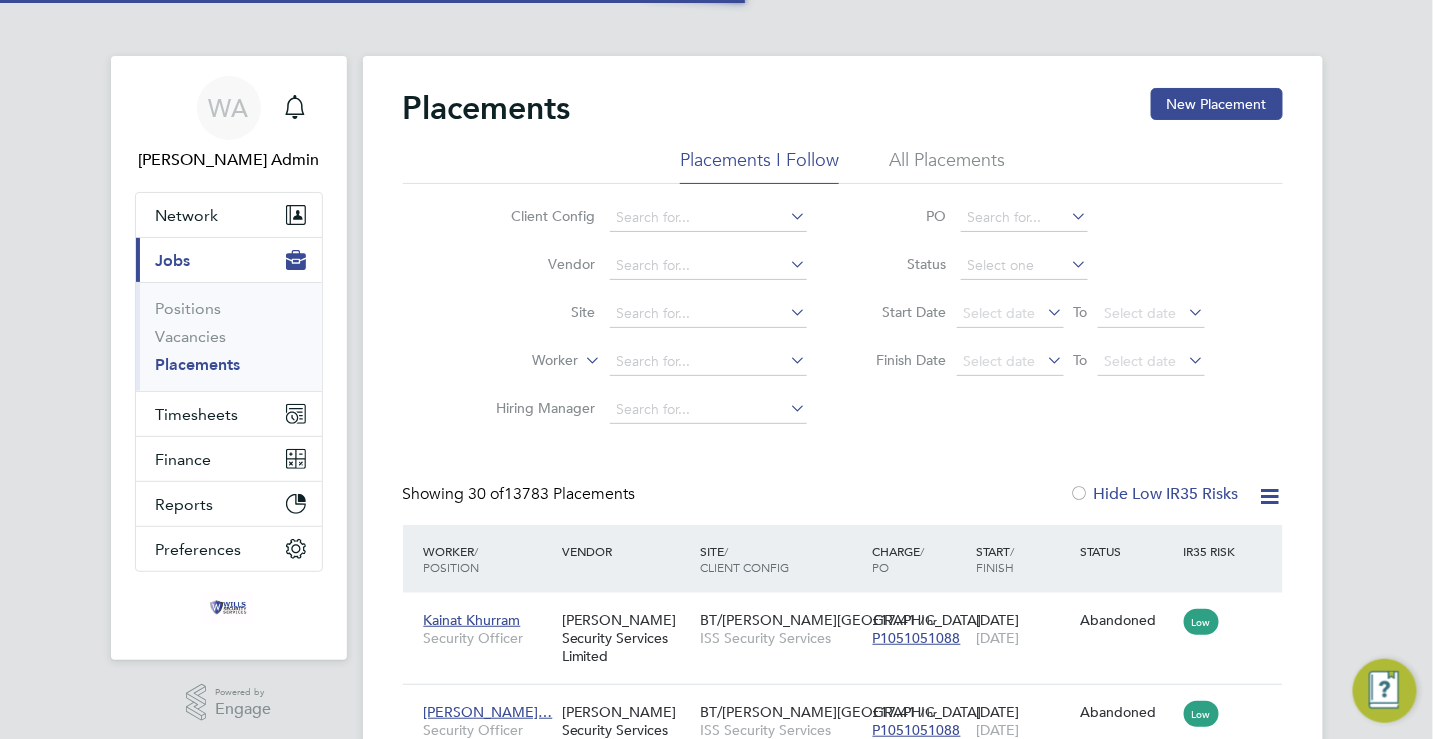 scroll, scrollTop: 9, scrollLeft: 9, axis: both 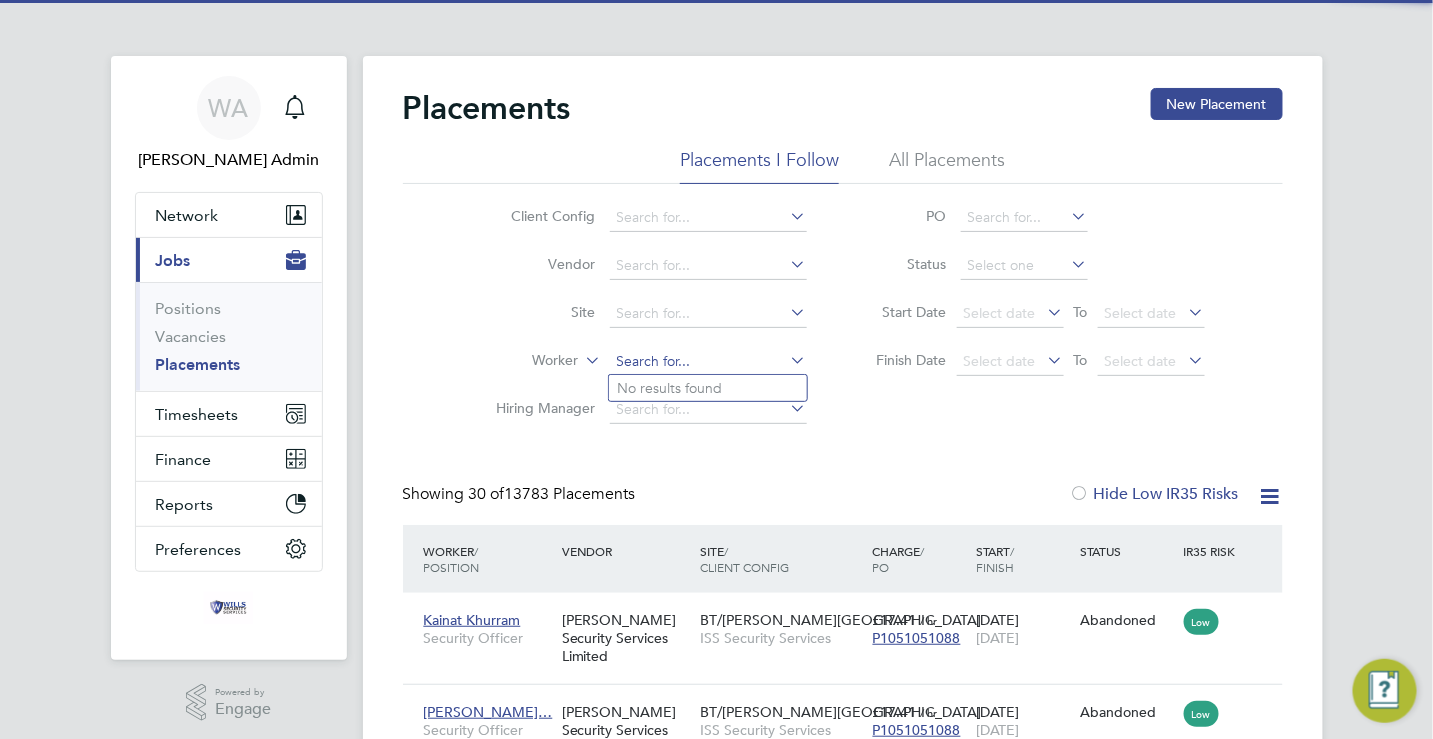 click 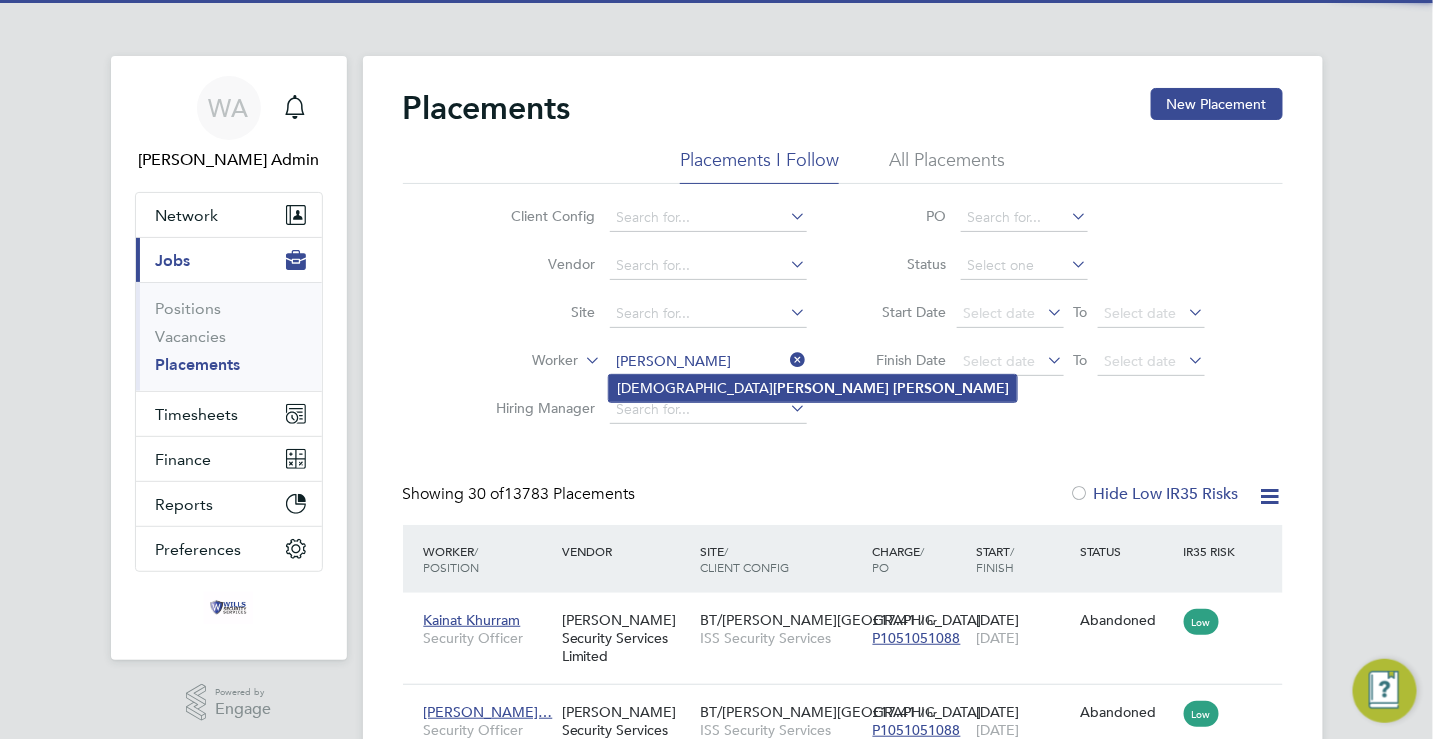 click on "Muhammad  Ali   Akbar" 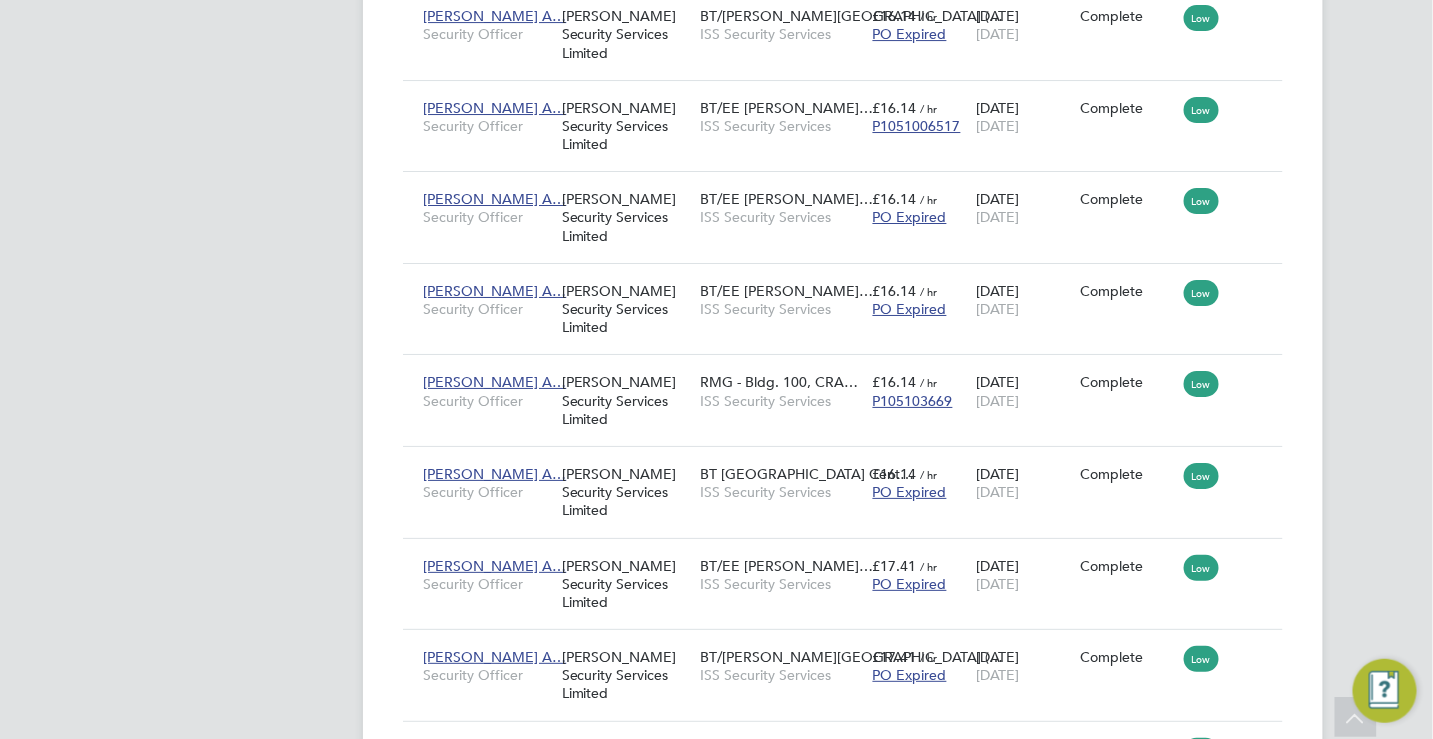 click on "Show  14  more" 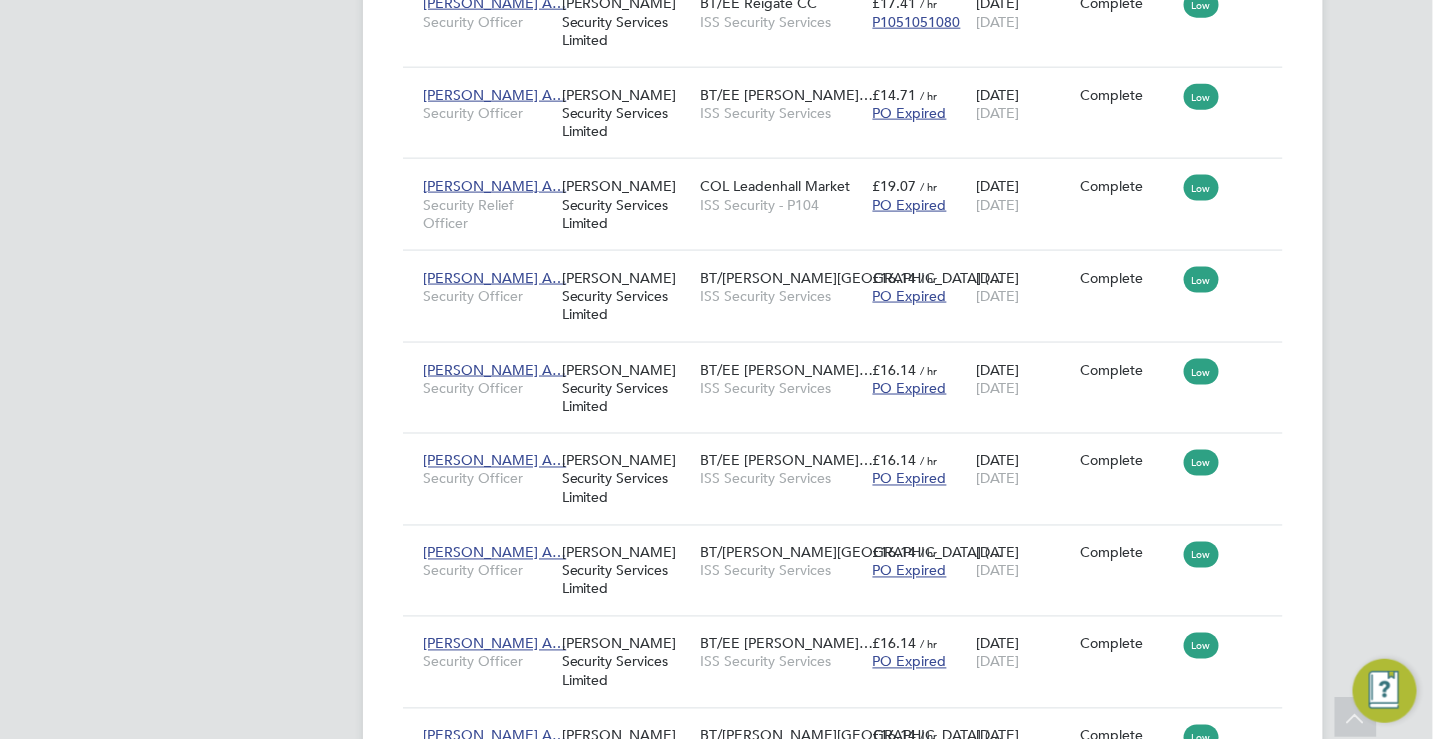 click on "WA   Wills Admin   Notifications
Applications:   Network
Team Members   Businesses   Sites   Workers   Contacts   Current page:   Jobs
Positions   Vacancies   Placements   Timesheets
Timesheets   Expenses   Finance
Invoices & Credit Notes   Statements   Payments   Reports
Margin Report   CIS Reports   Report Downloads   Preferences
My Business   Doc. Requirements   Notifications   VMS Configurations   Activity Logs
.st0{fill:#C0C1C2;}
Powered by Engage" at bounding box center (229, -869) 